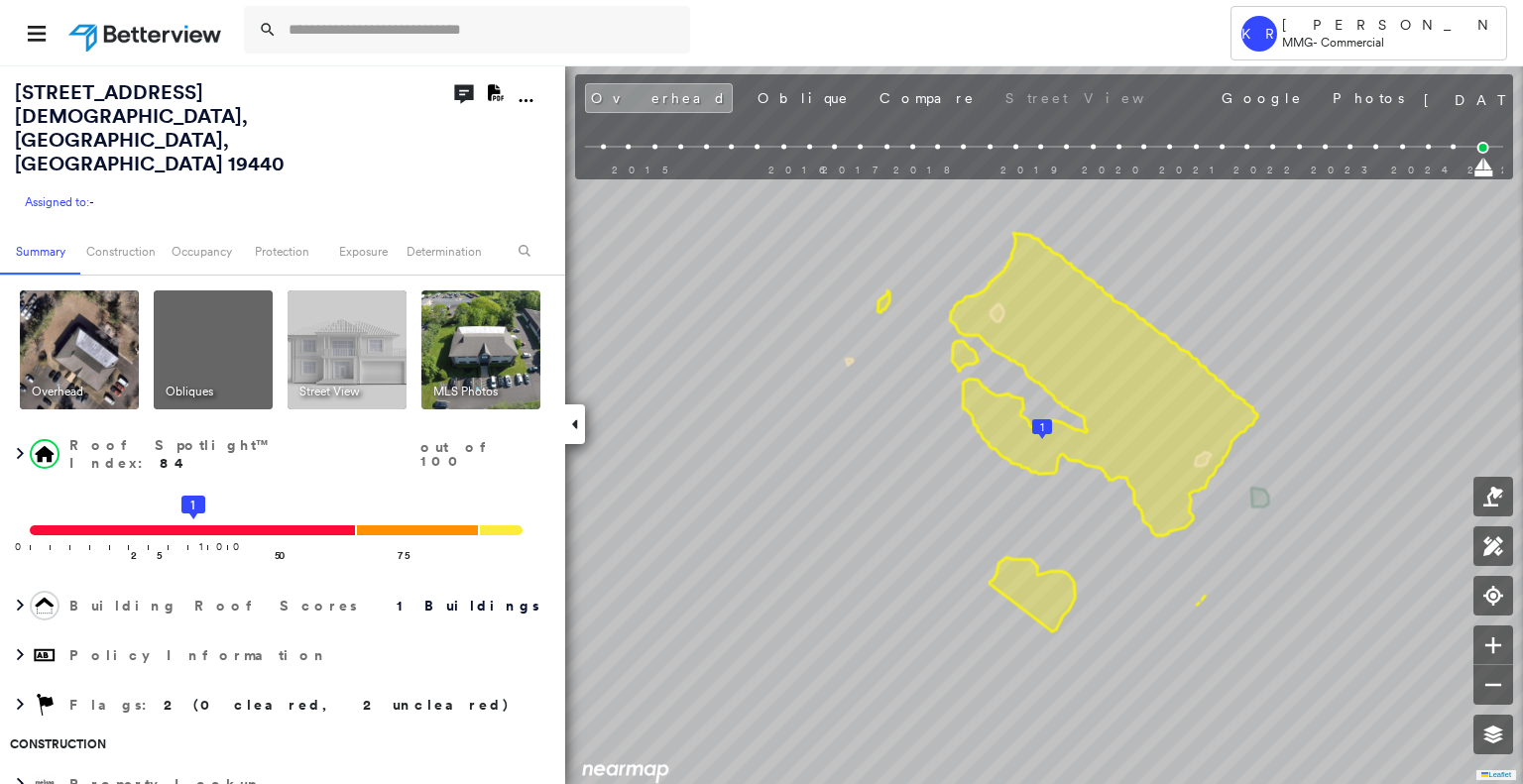scroll, scrollTop: 0, scrollLeft: 0, axis: both 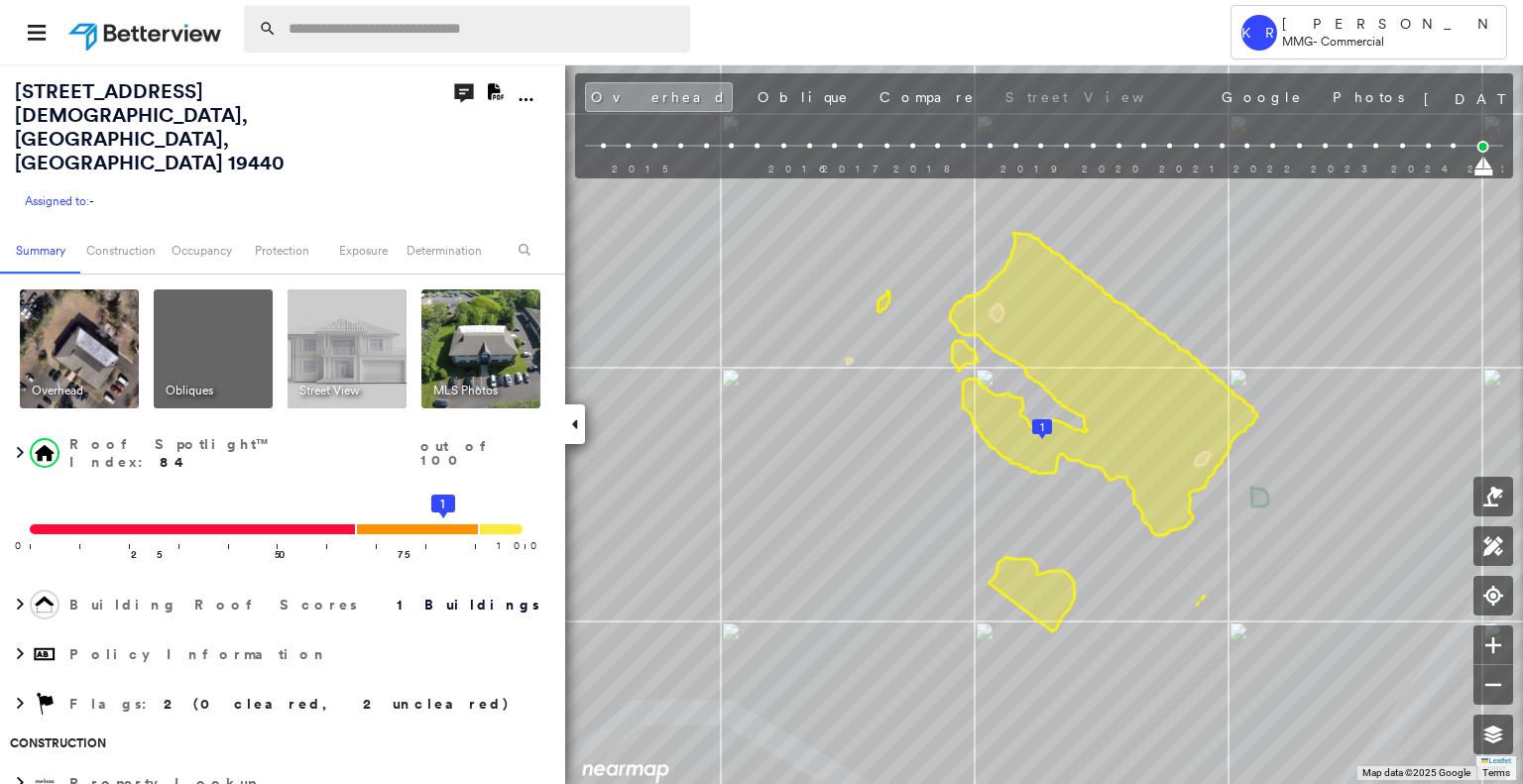 click at bounding box center (483, 29) 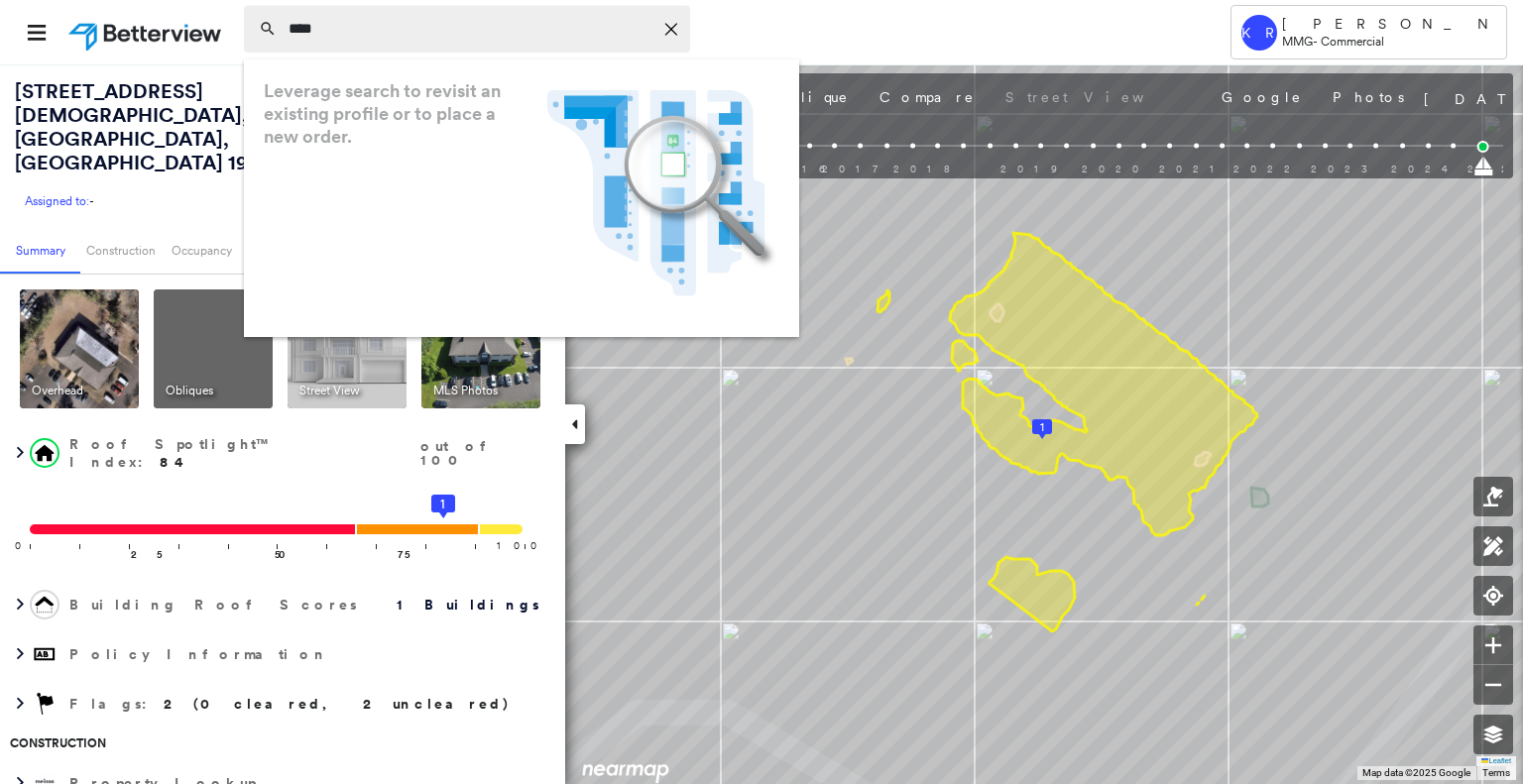 click on "****" at bounding box center (470, 29) 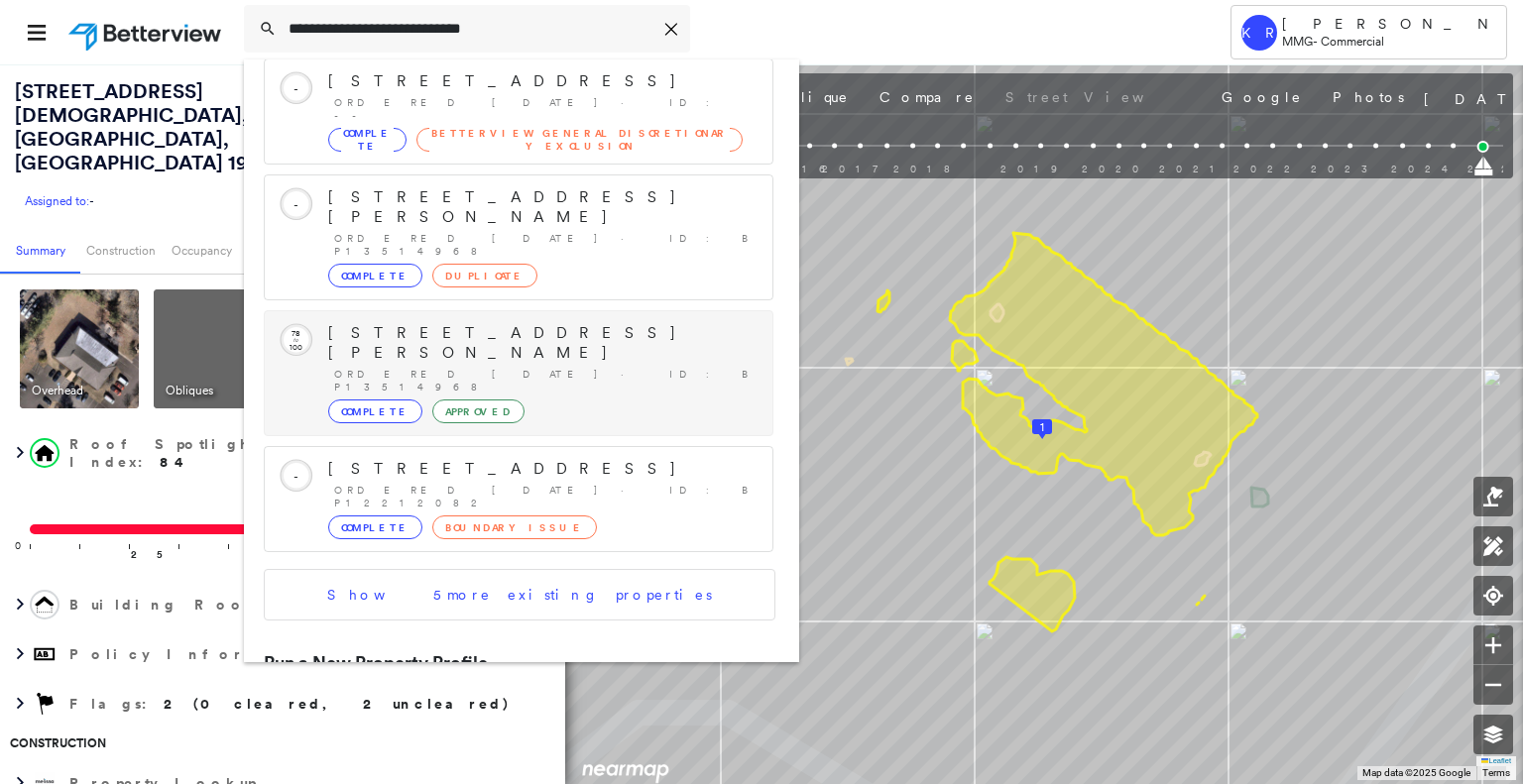 scroll, scrollTop: 206, scrollLeft: 0, axis: vertical 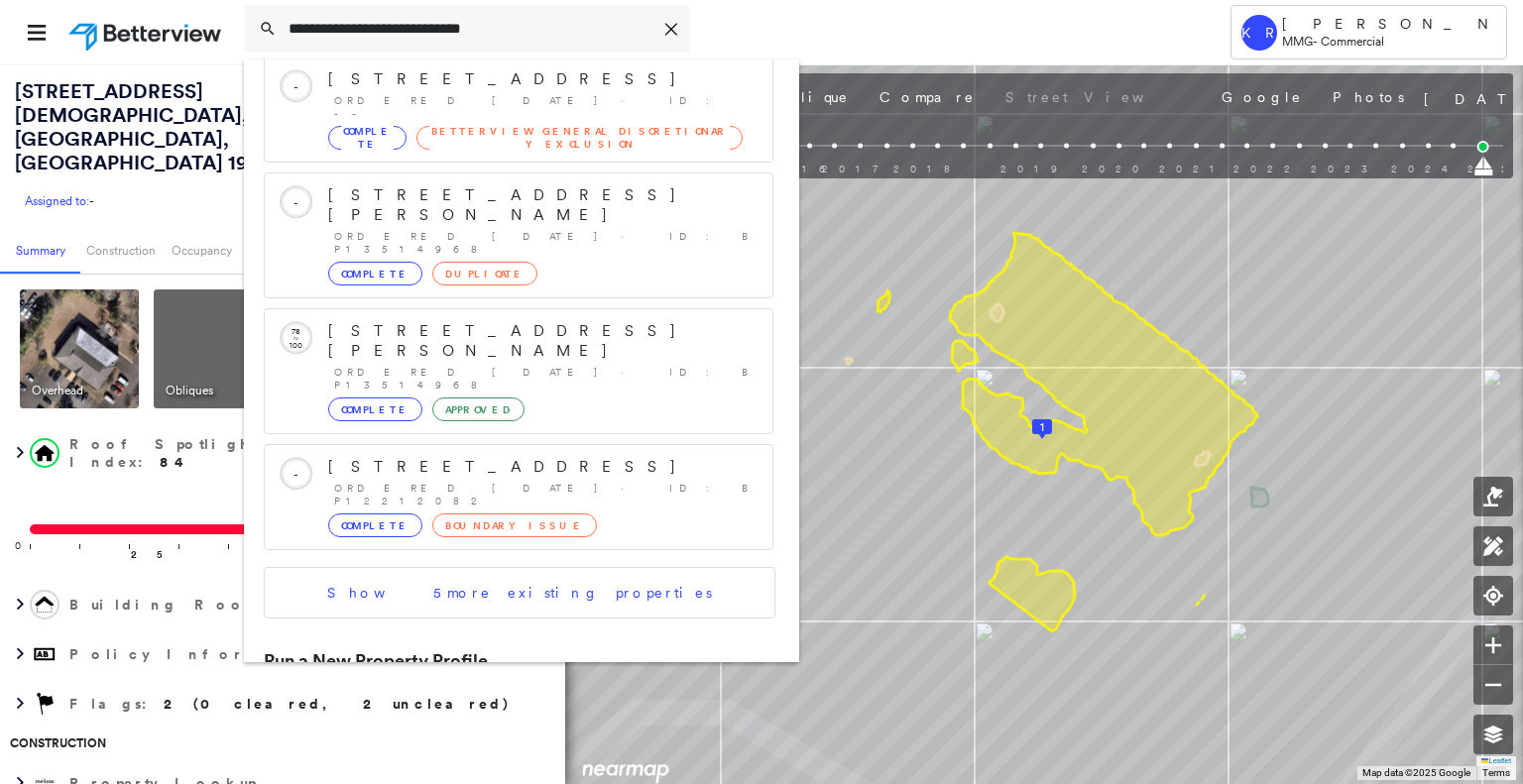 type on "**********" 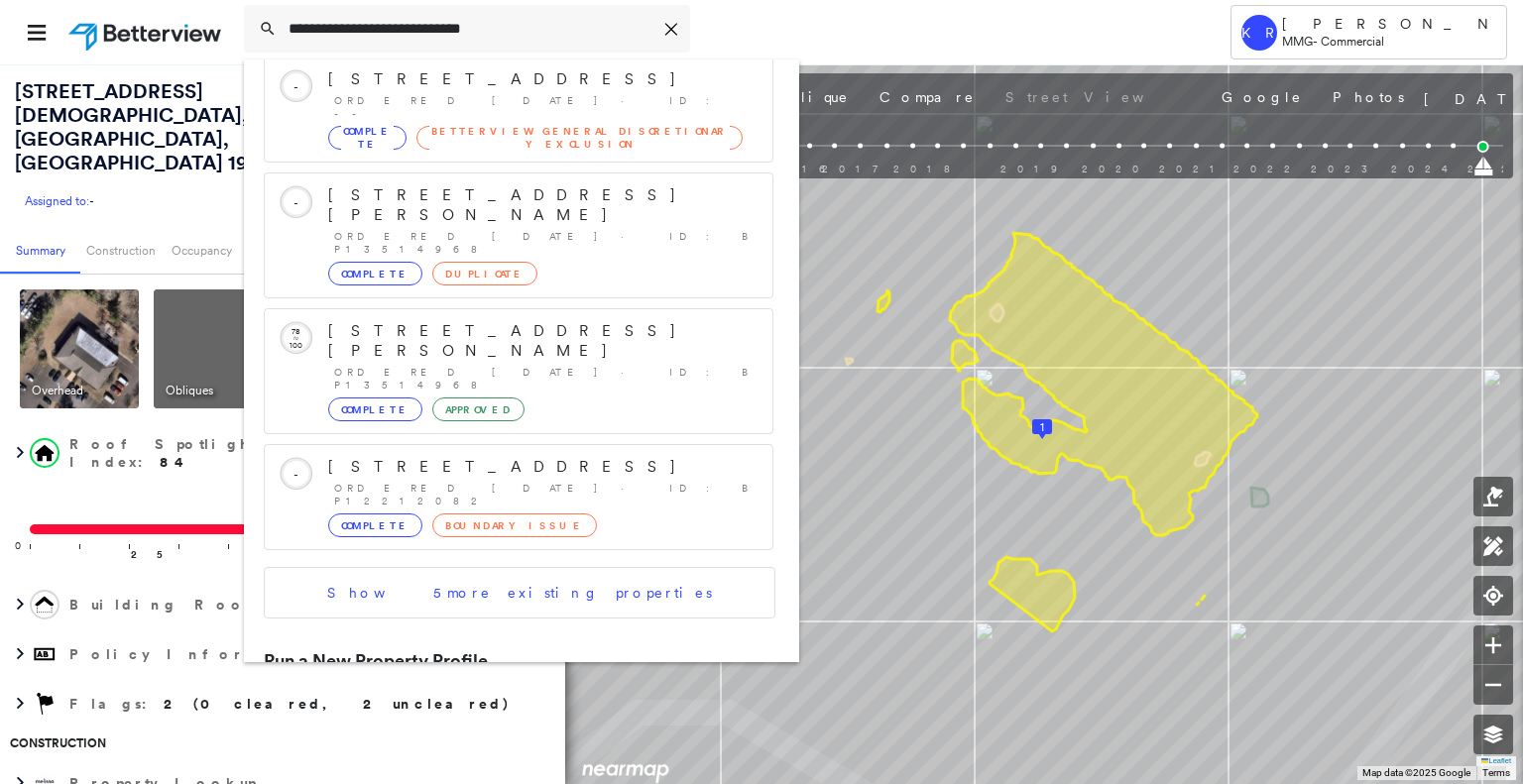 click 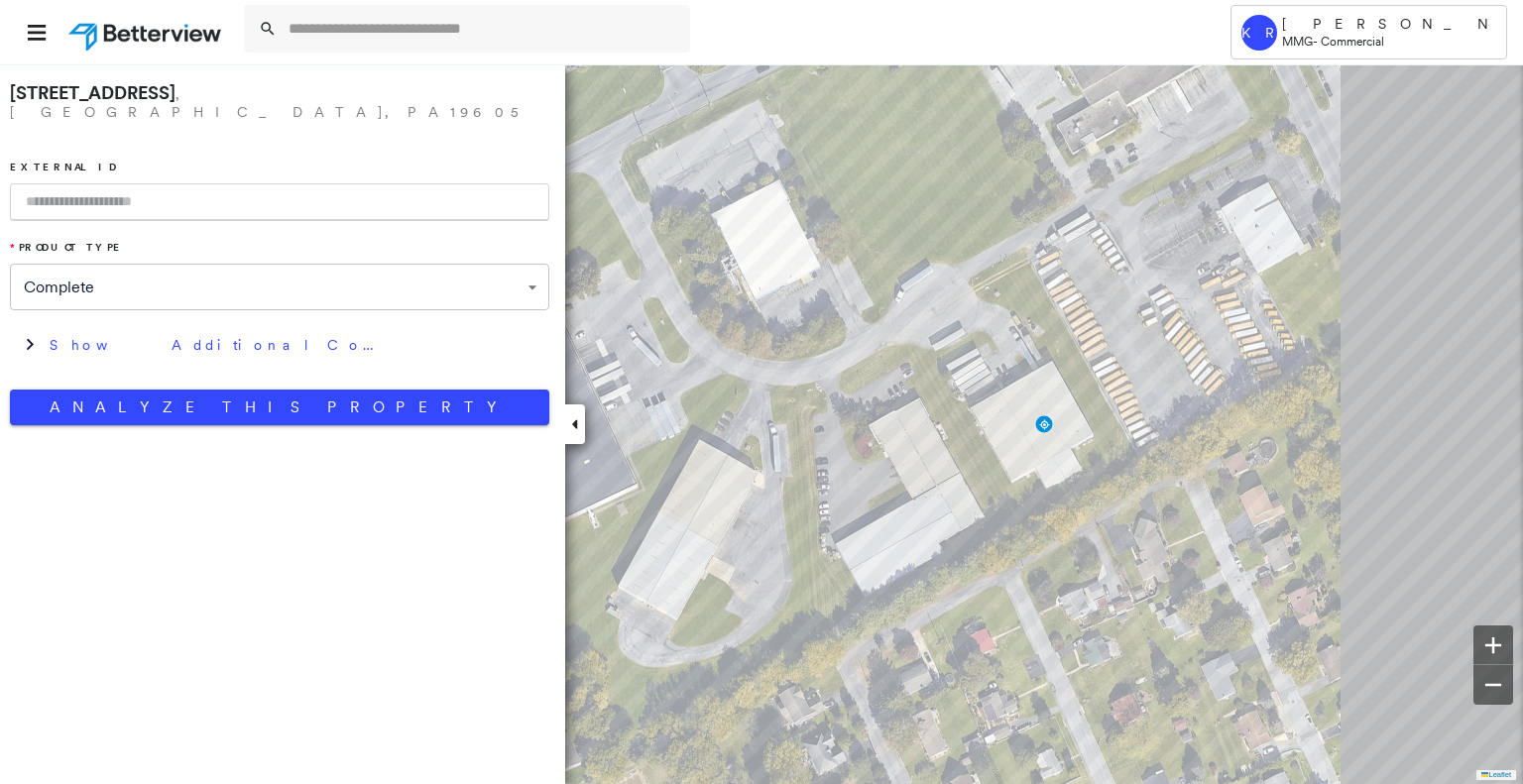click at bounding box center [280, 202] 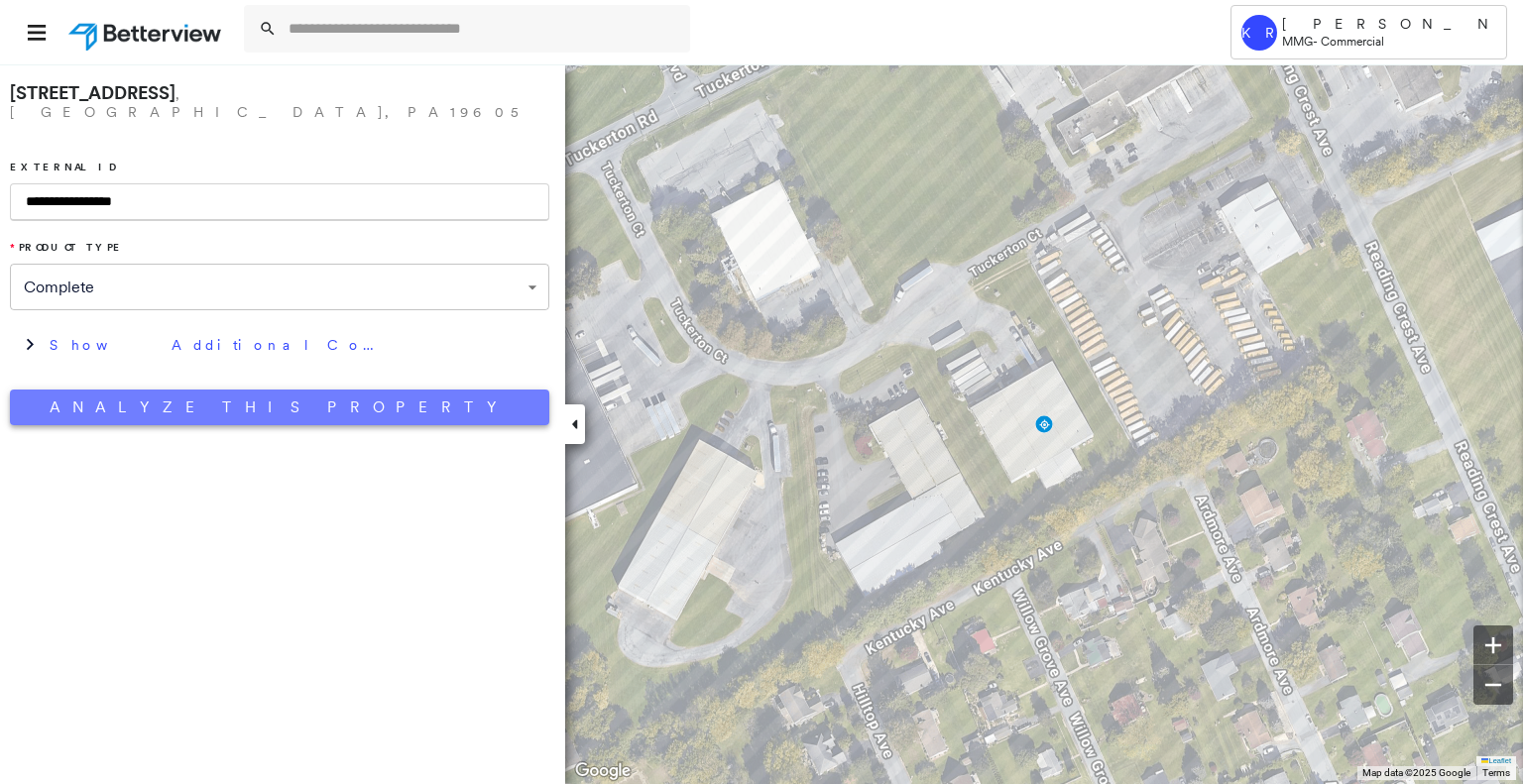 type on "**********" 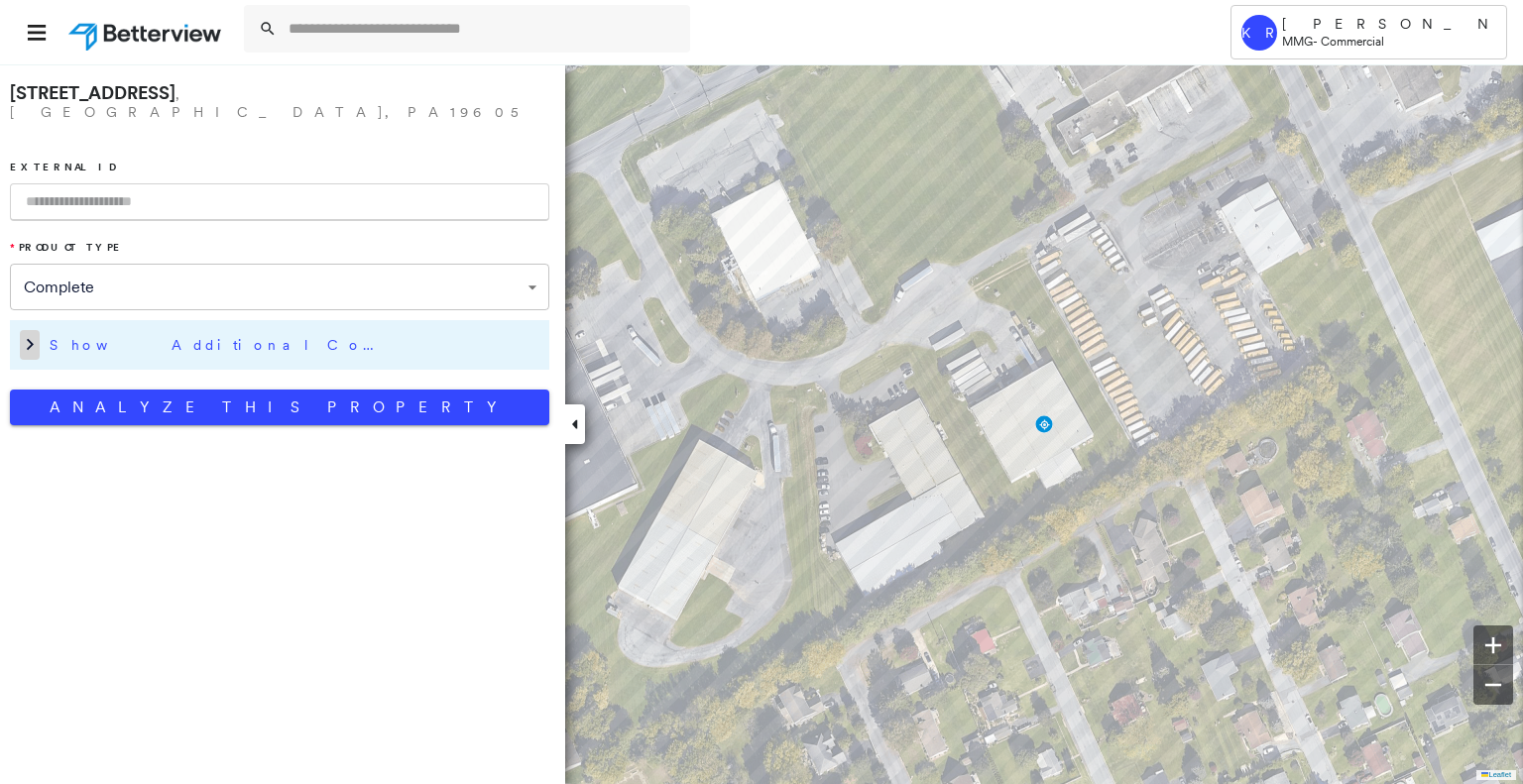 click 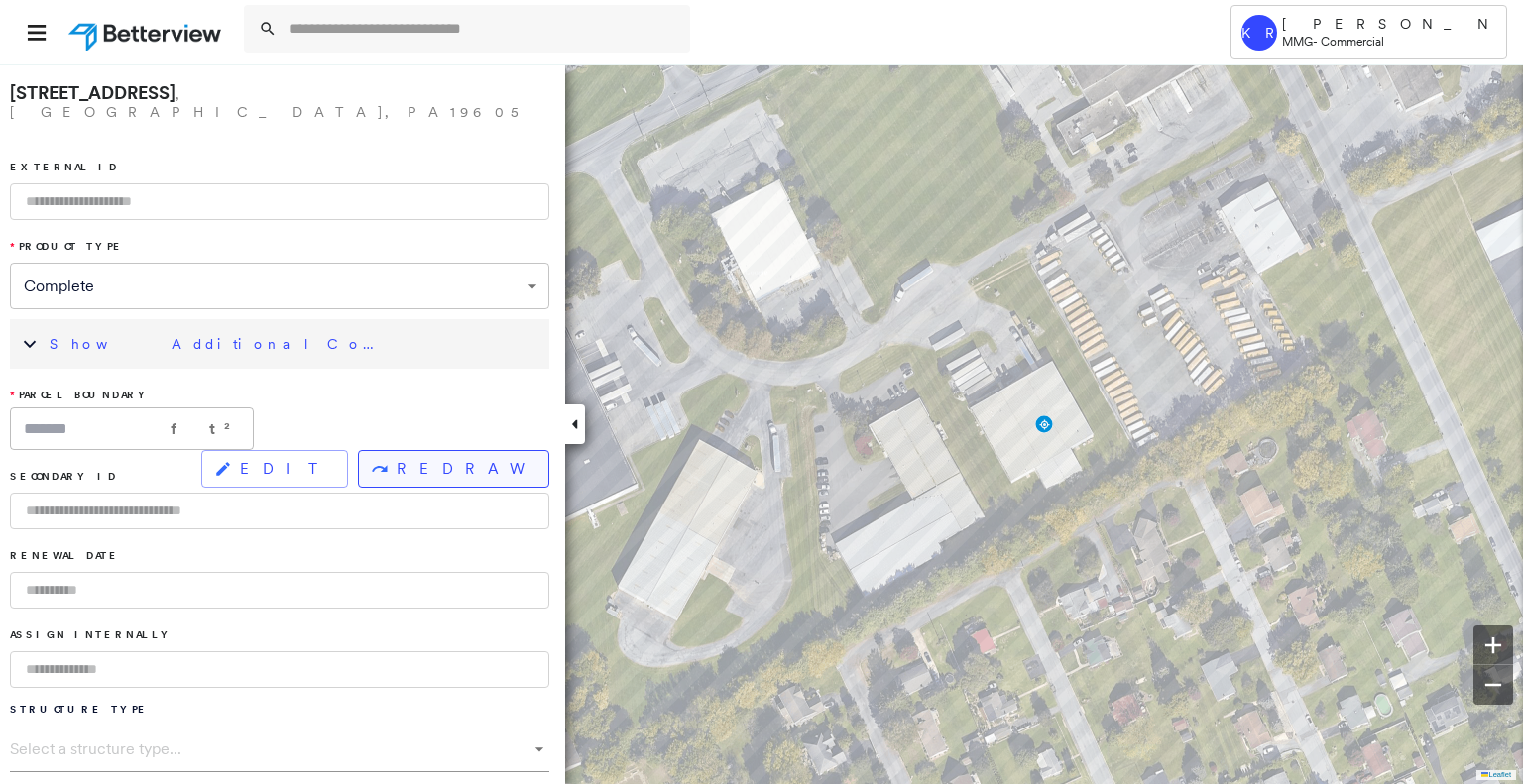 click on "REDRAW" at bounding box center (464, 469) 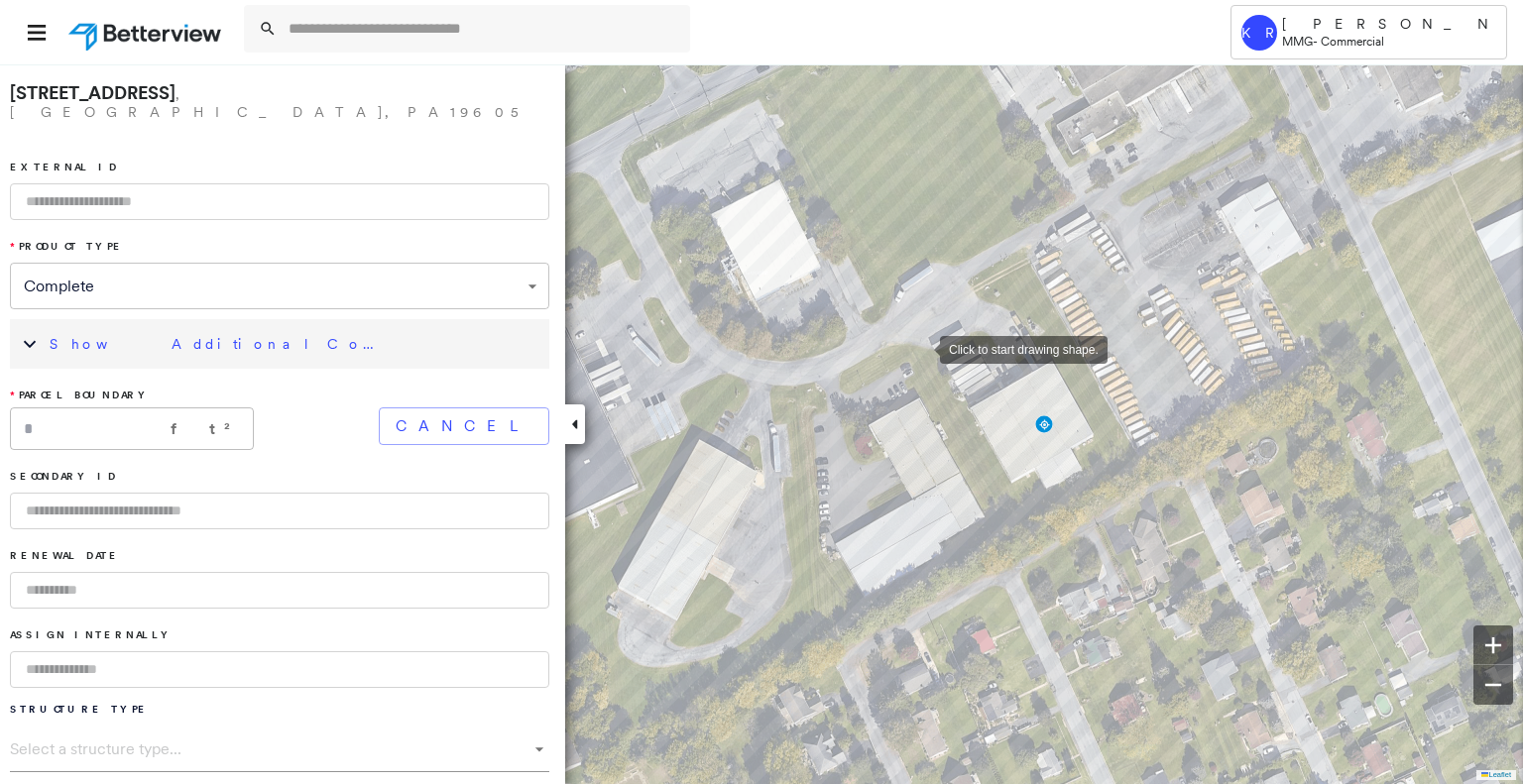 click at bounding box center (920, 348) 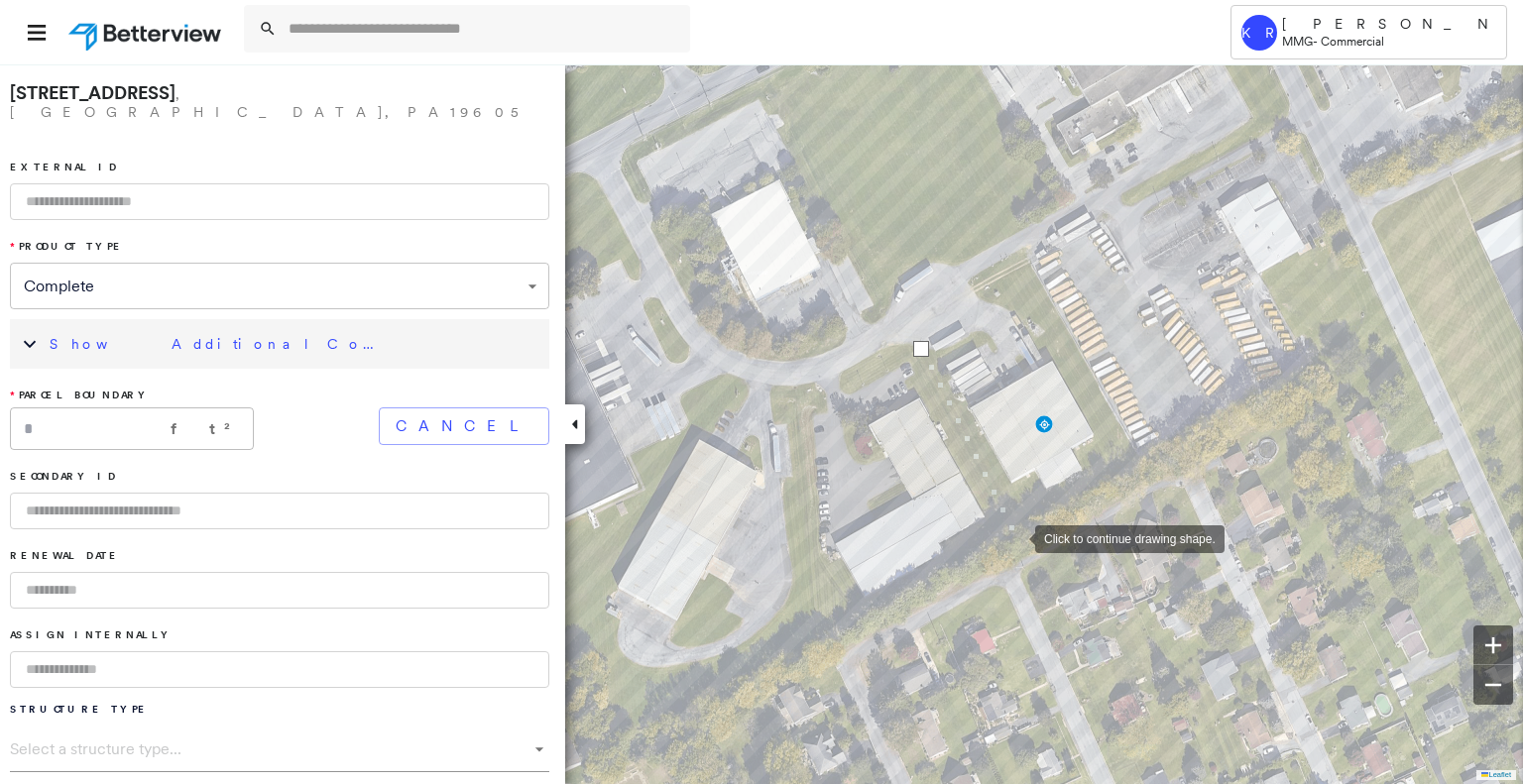 click at bounding box center [1015, 537] 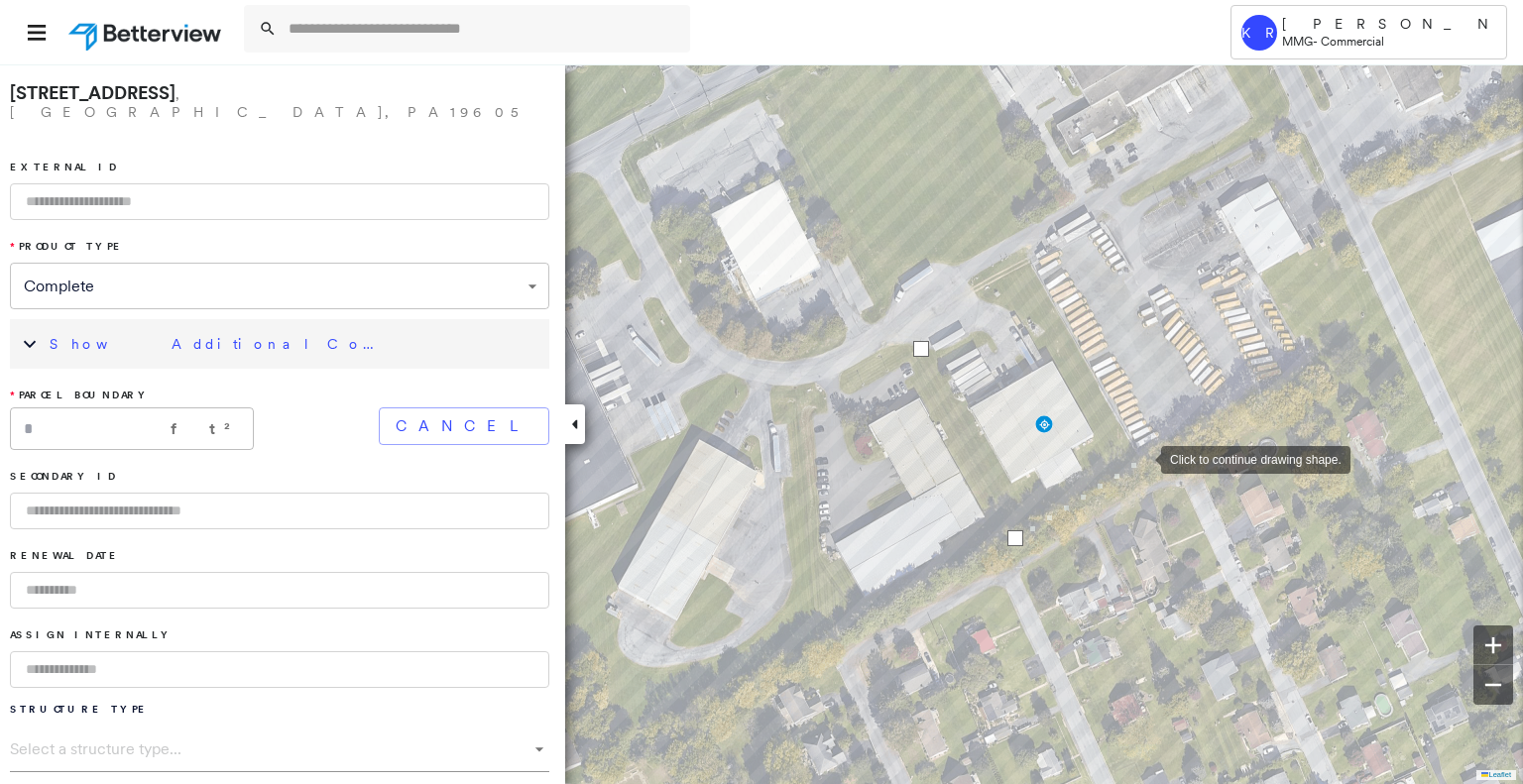 click at bounding box center (1141, 458) 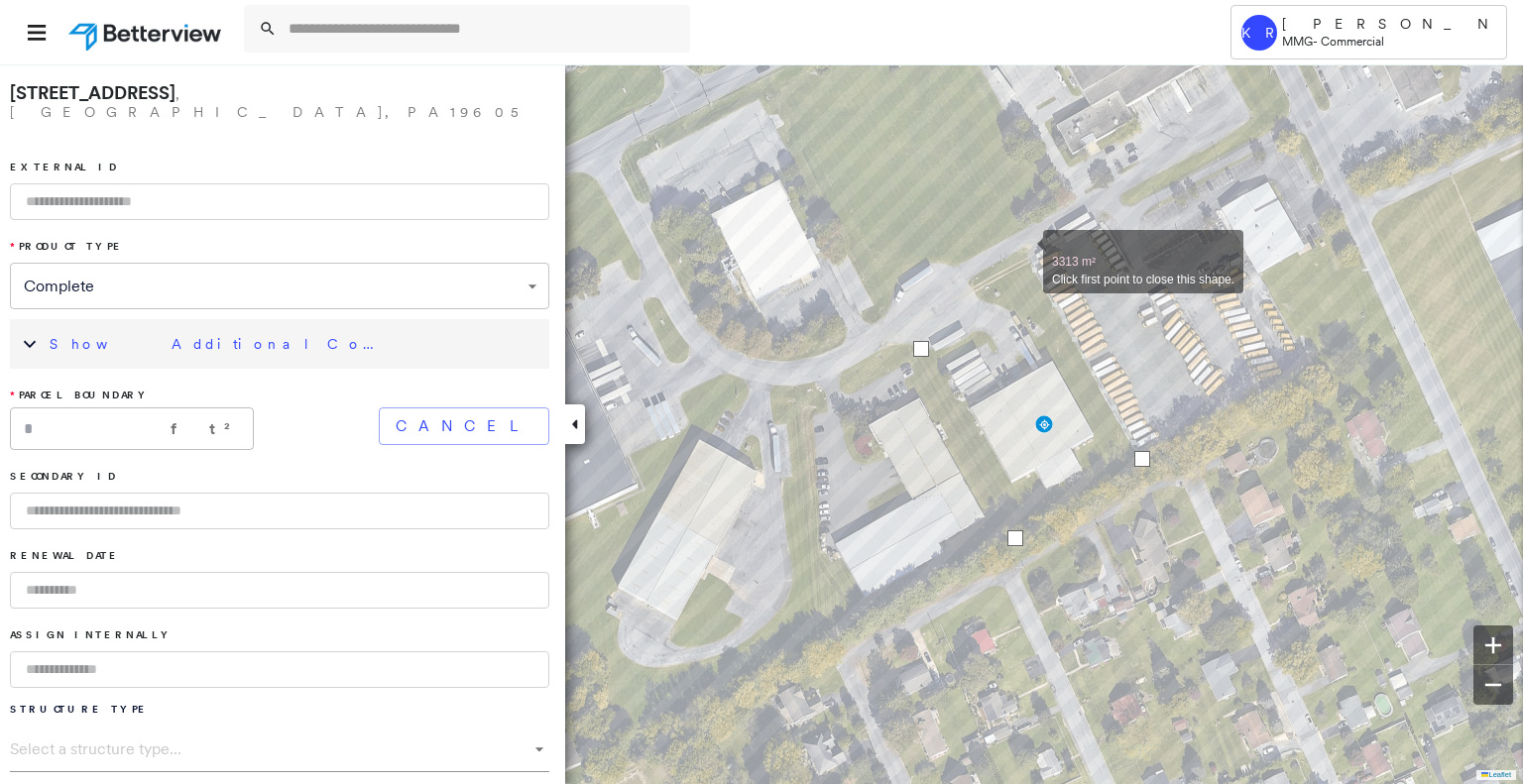 click at bounding box center (1023, 251) 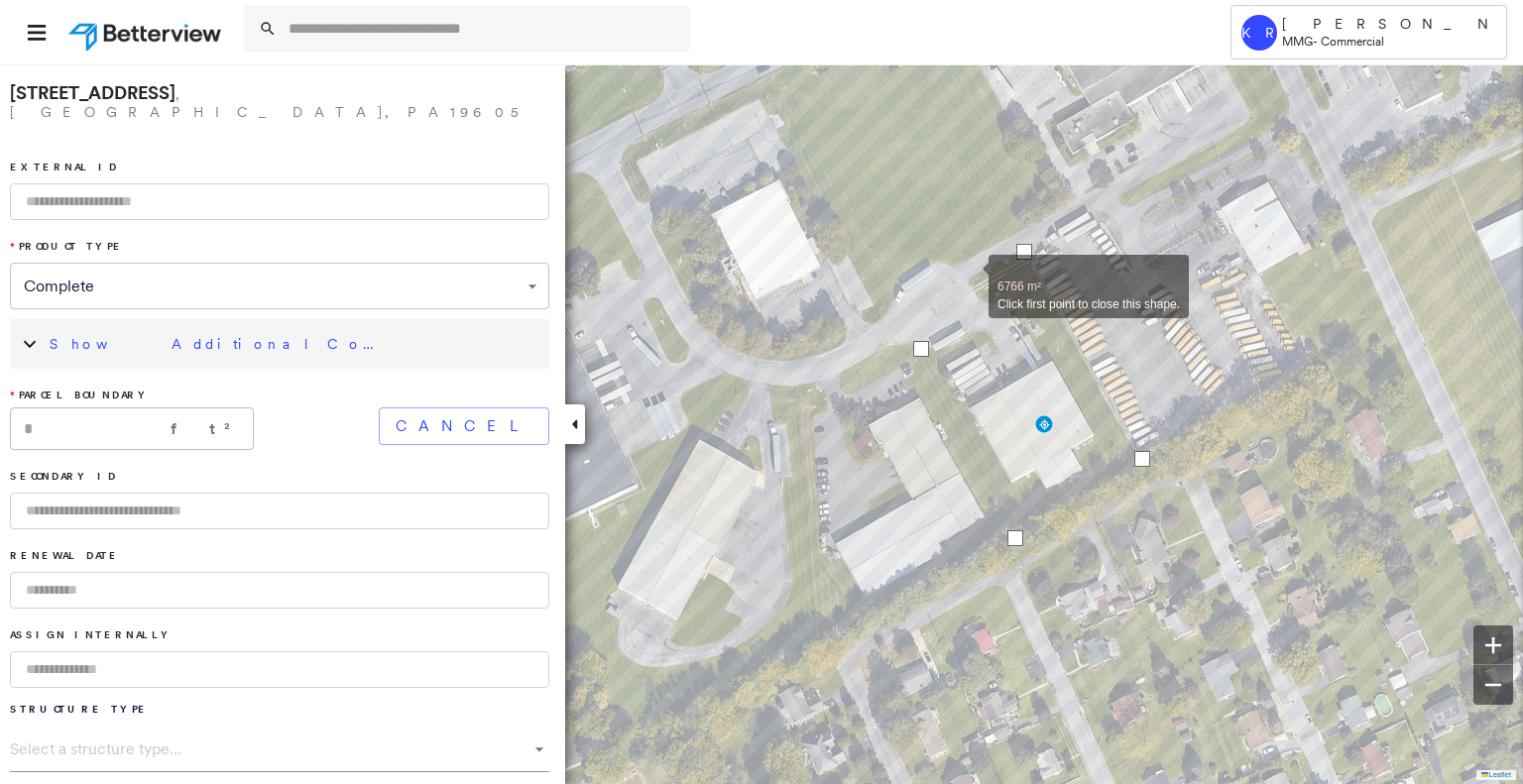 click at bounding box center (969, 276) 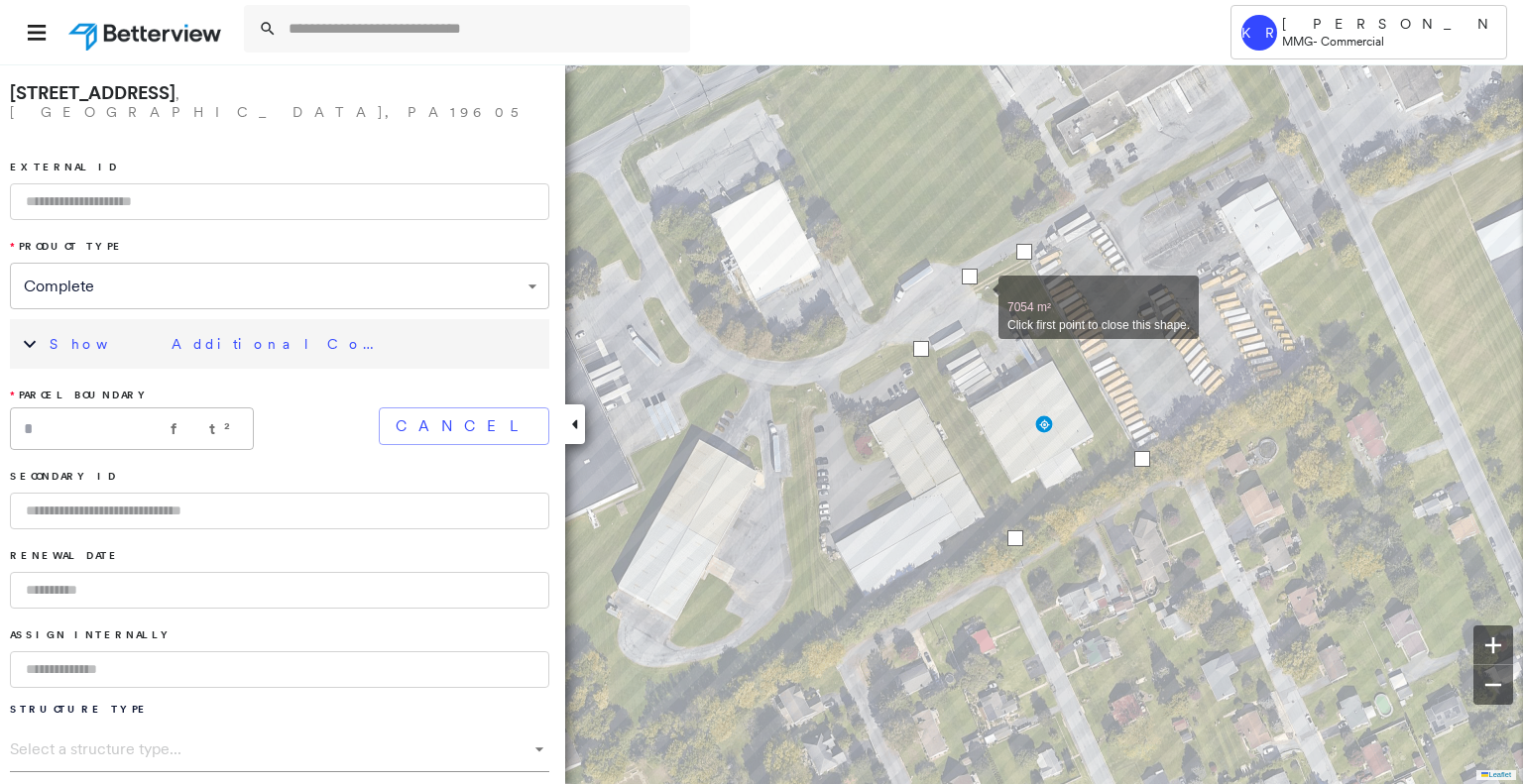 click at bounding box center (979, 296) 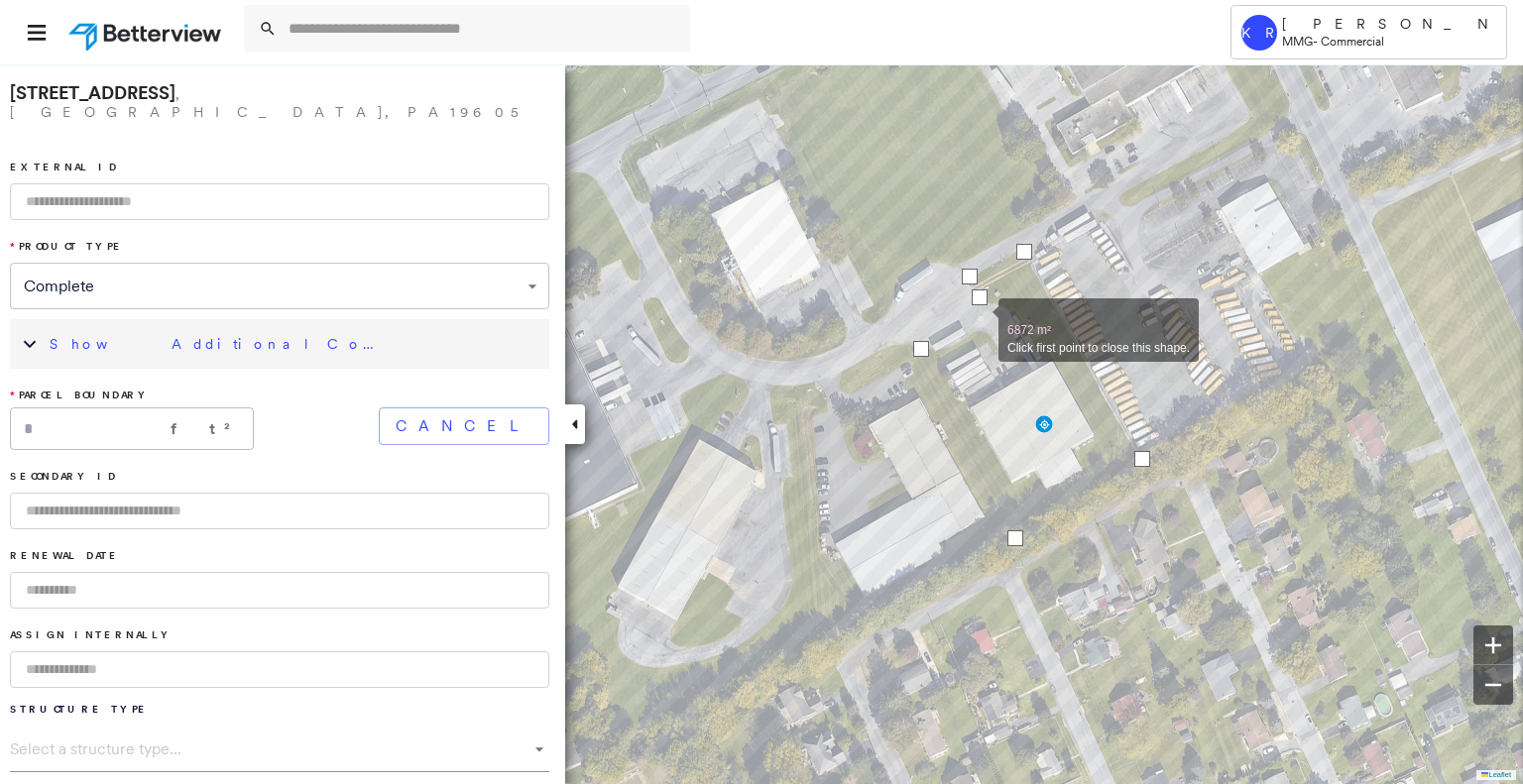 click at bounding box center (979, 319) 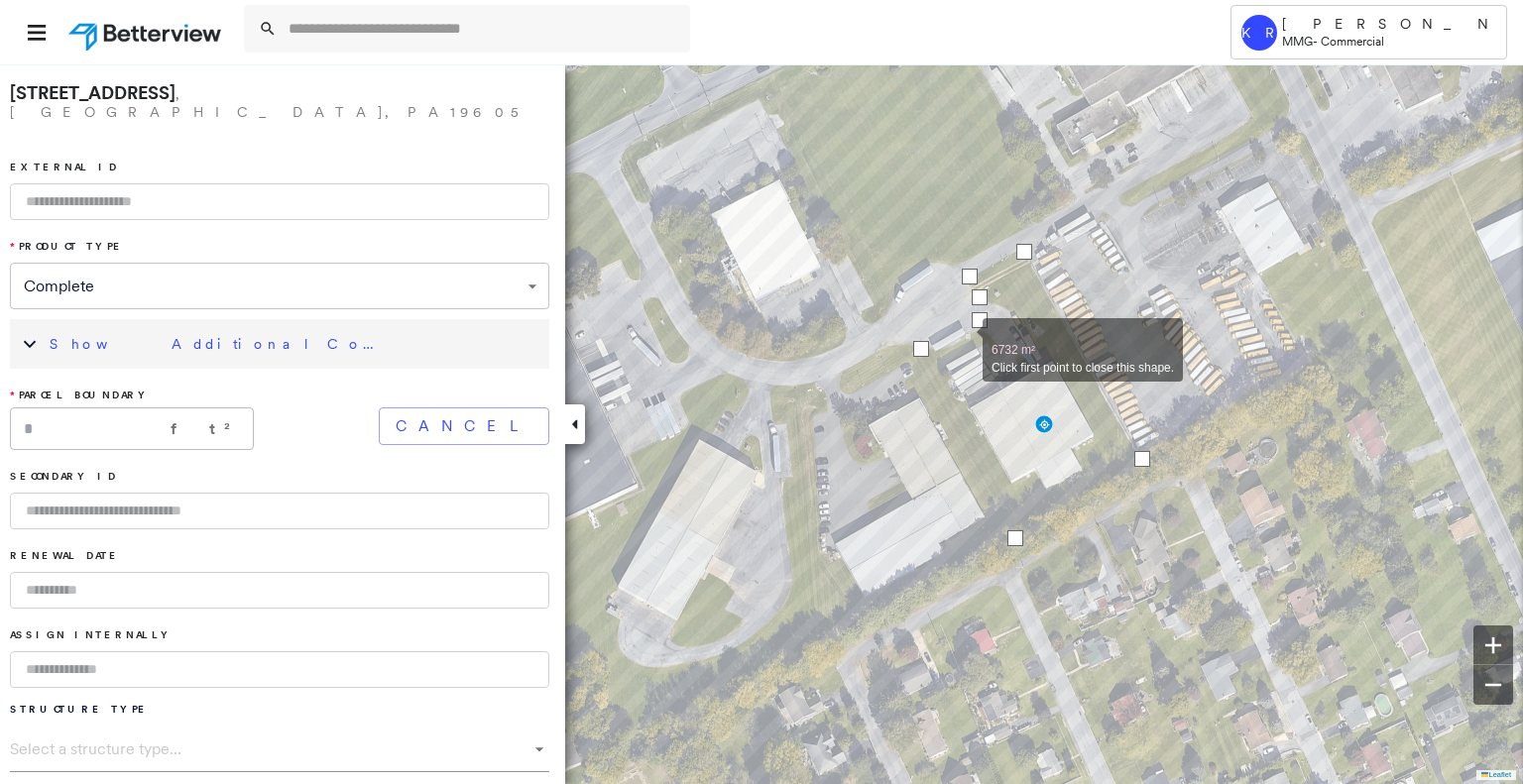 click at bounding box center [963, 339] 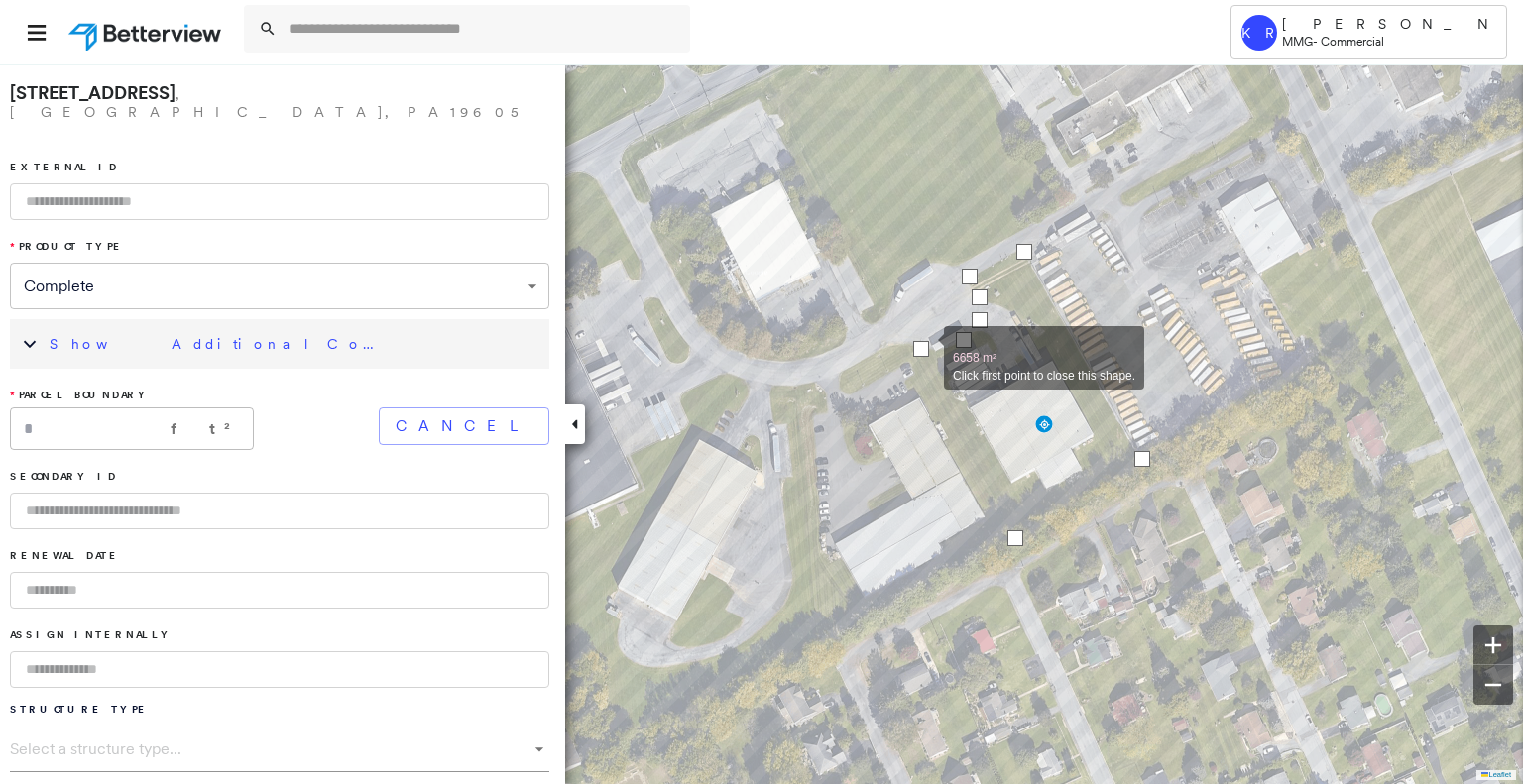 click at bounding box center [921, 349] 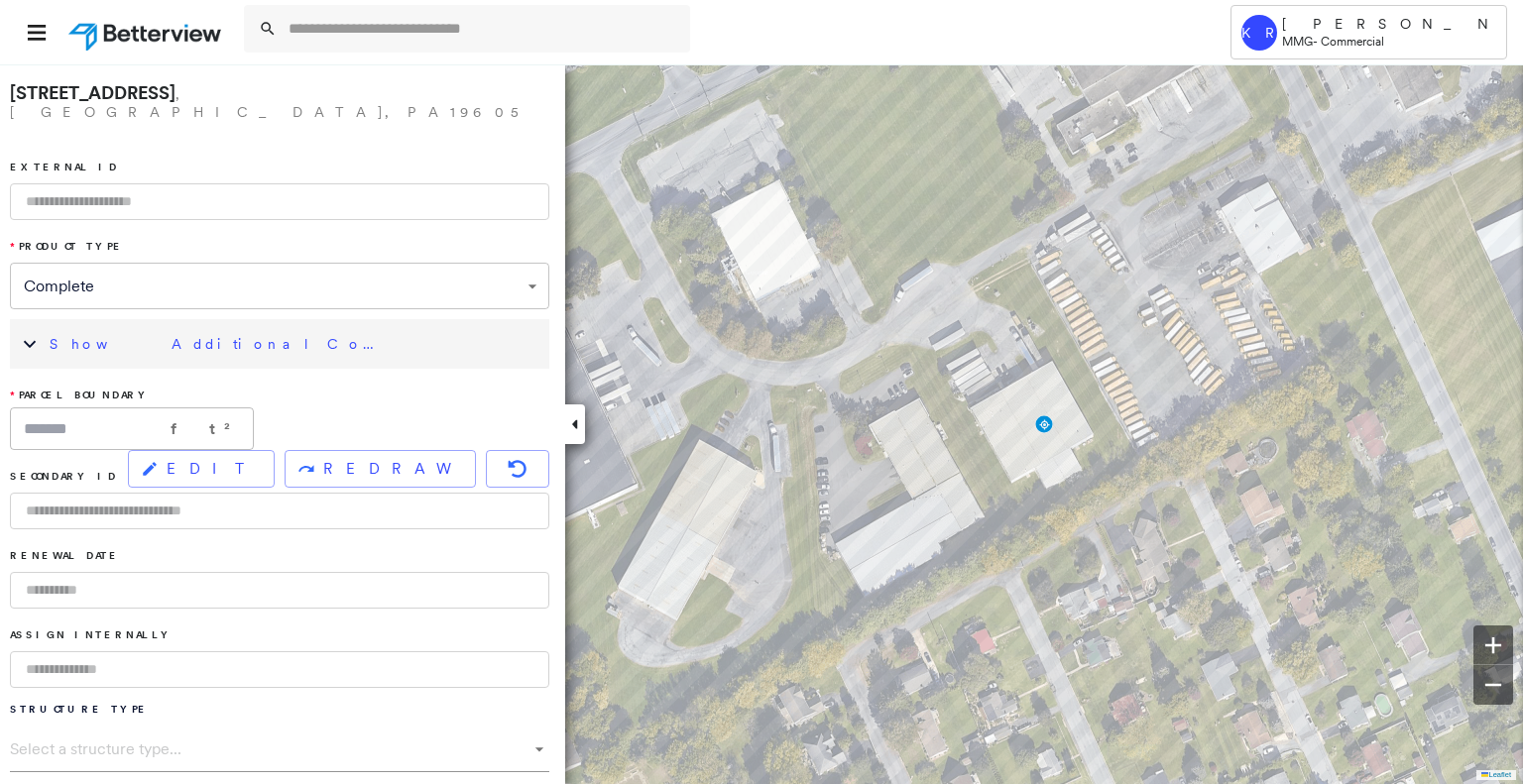 click at bounding box center [575, 424] 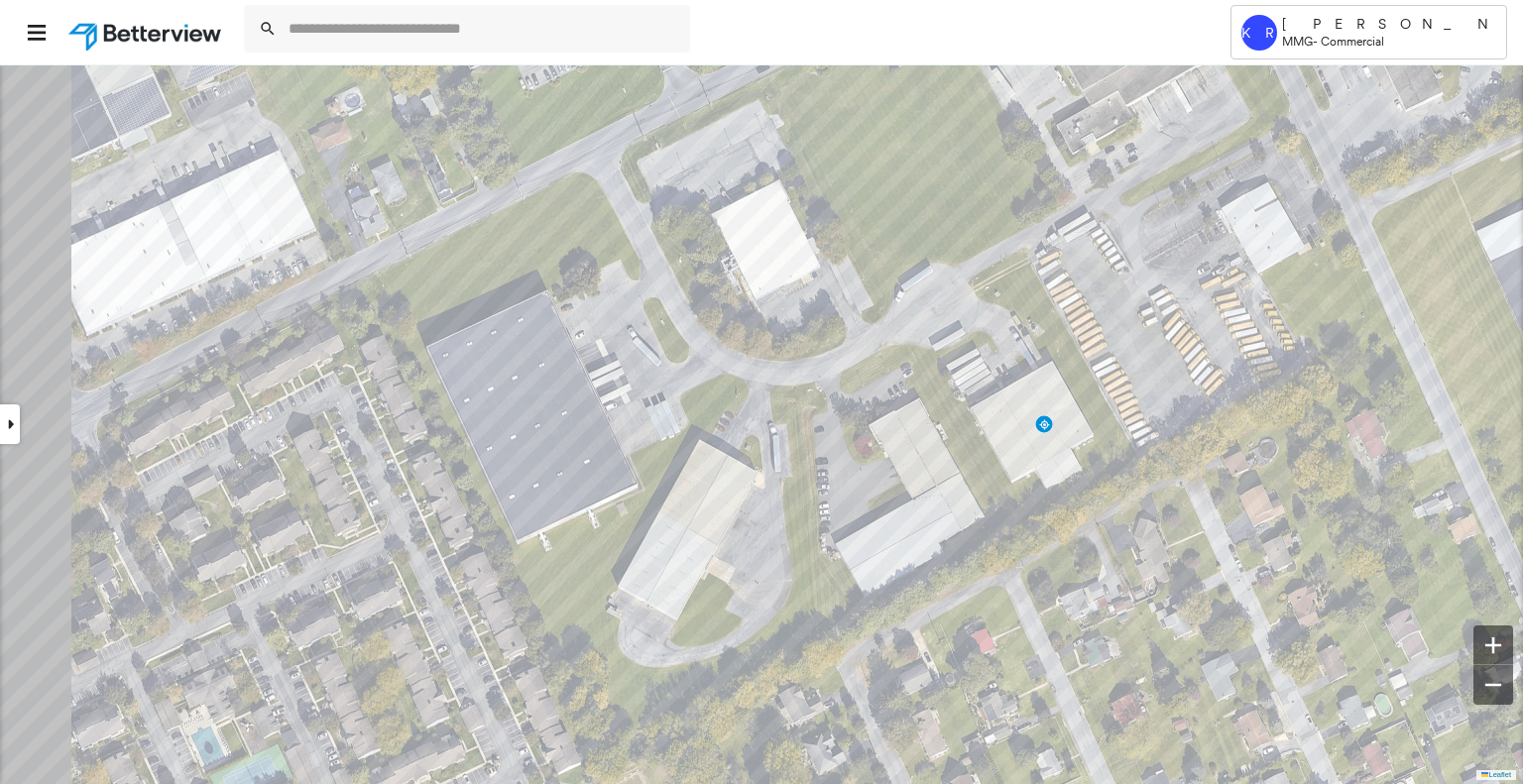 click at bounding box center [10, 424] 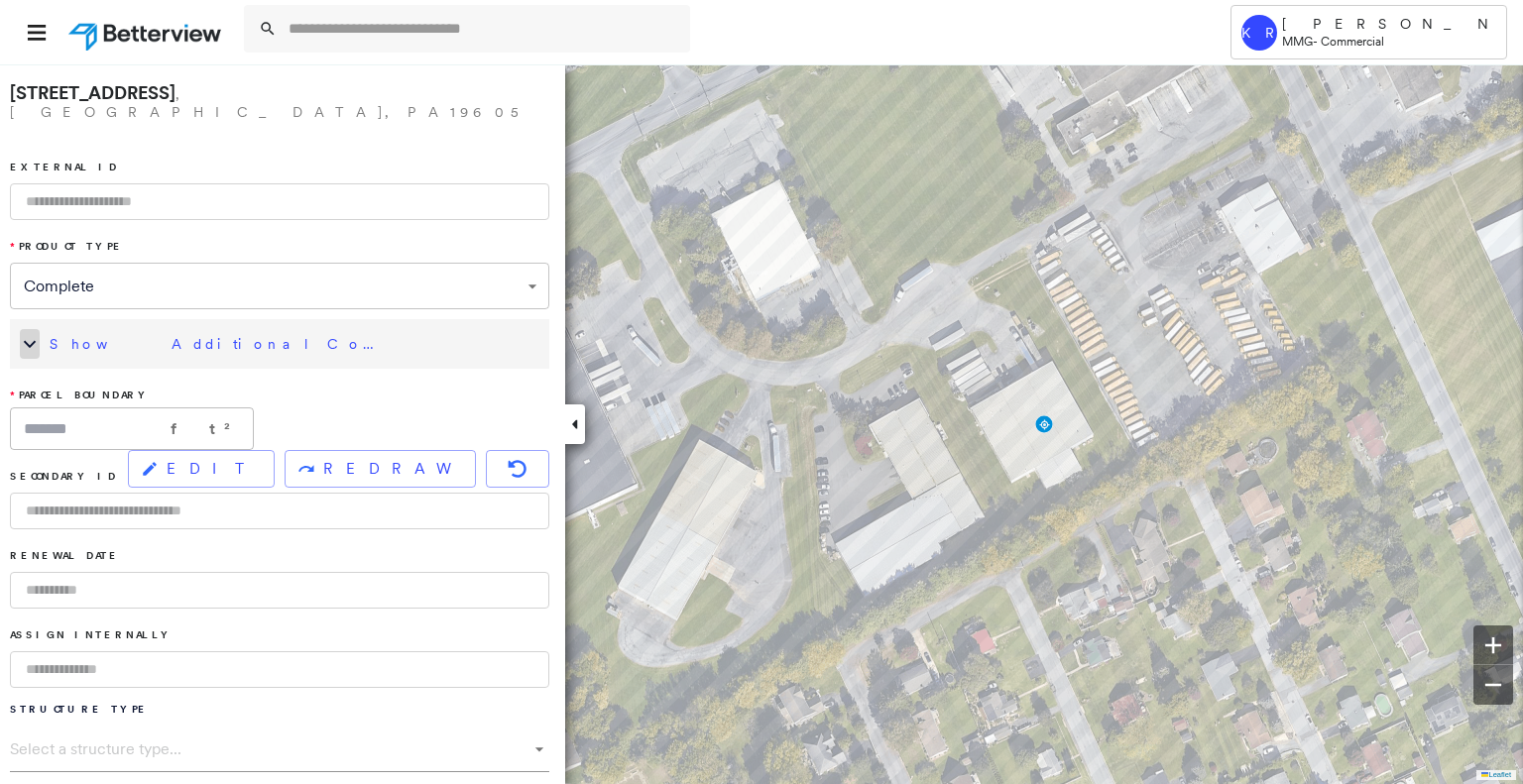click 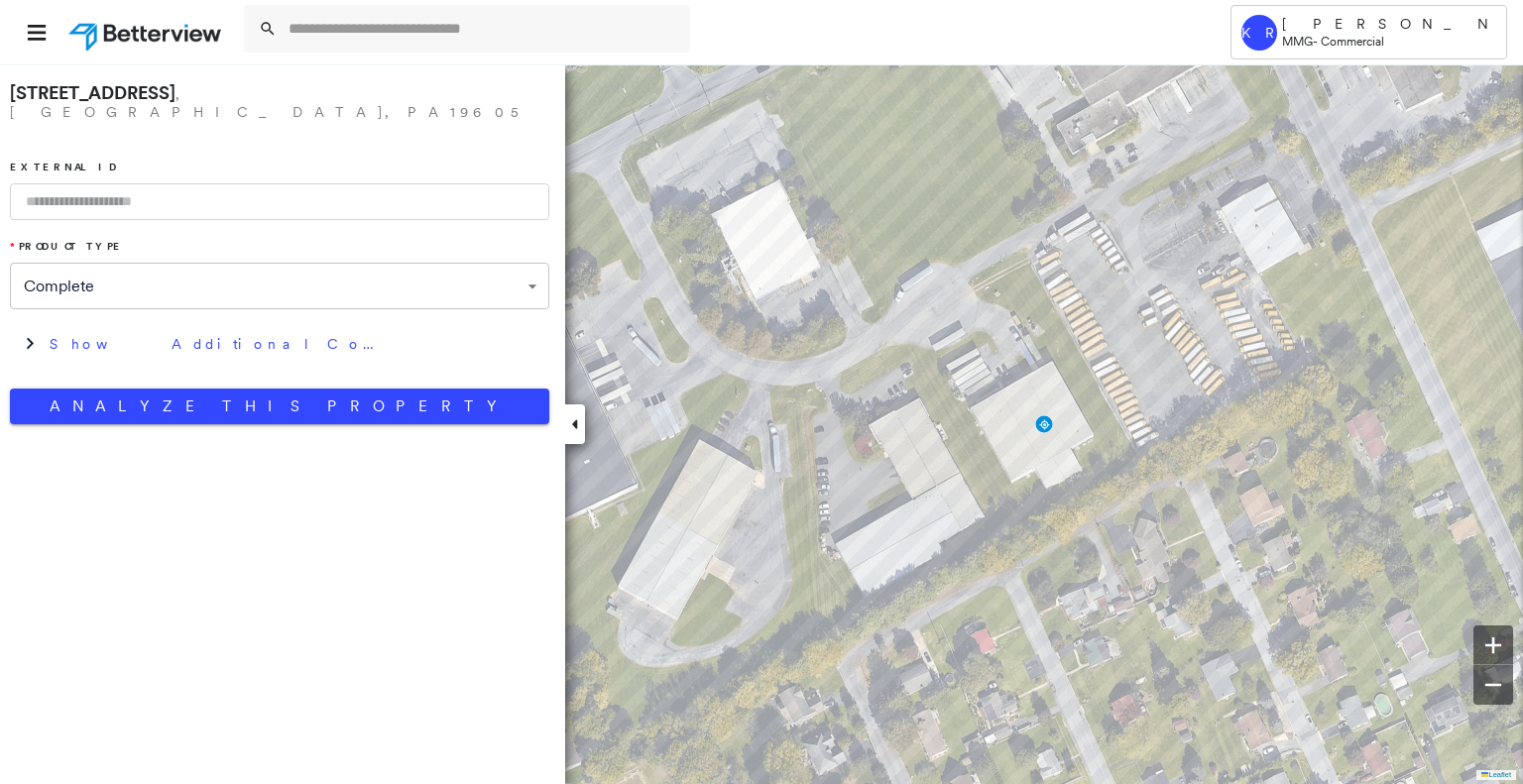 click at bounding box center [280, 201] 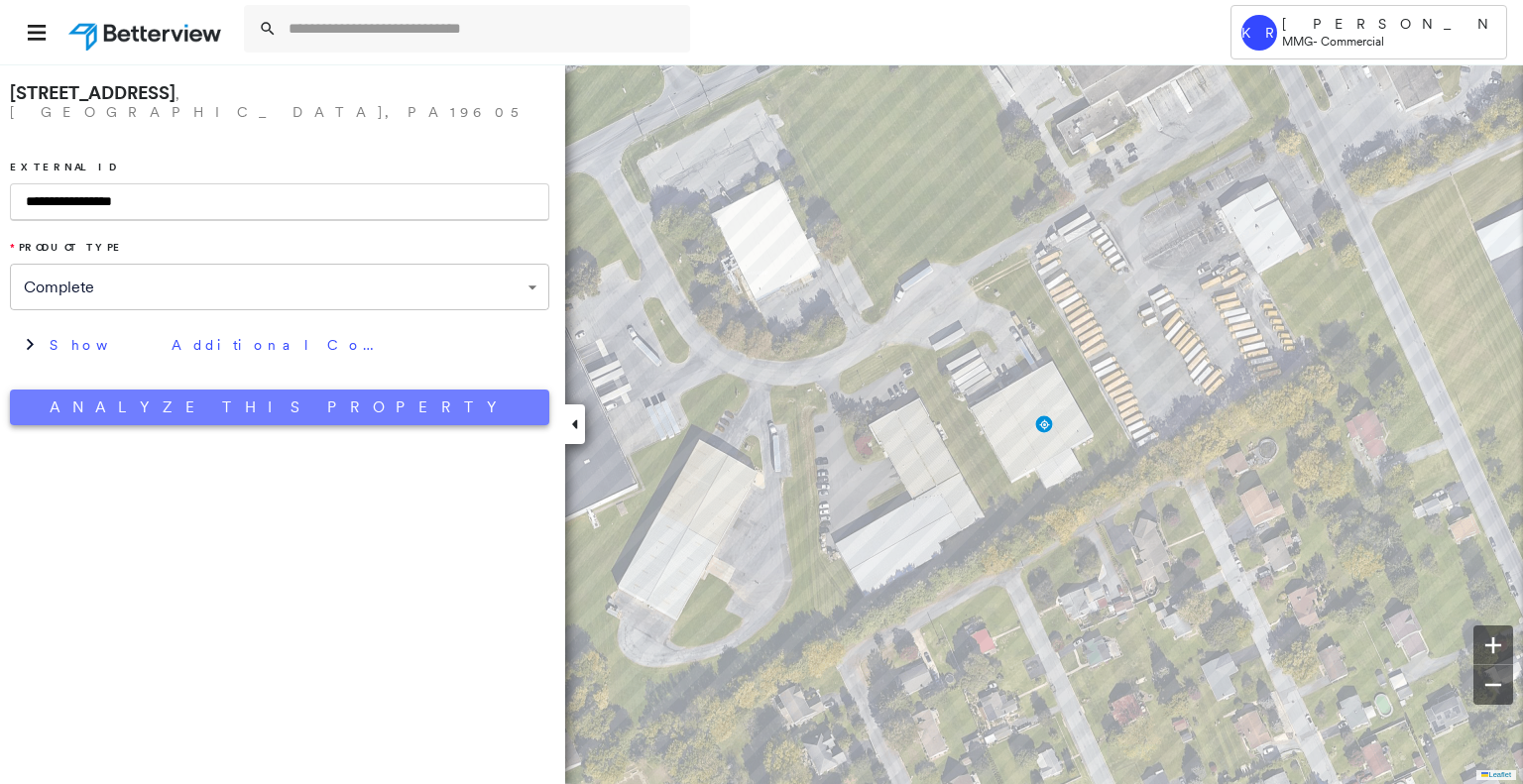 type on "**********" 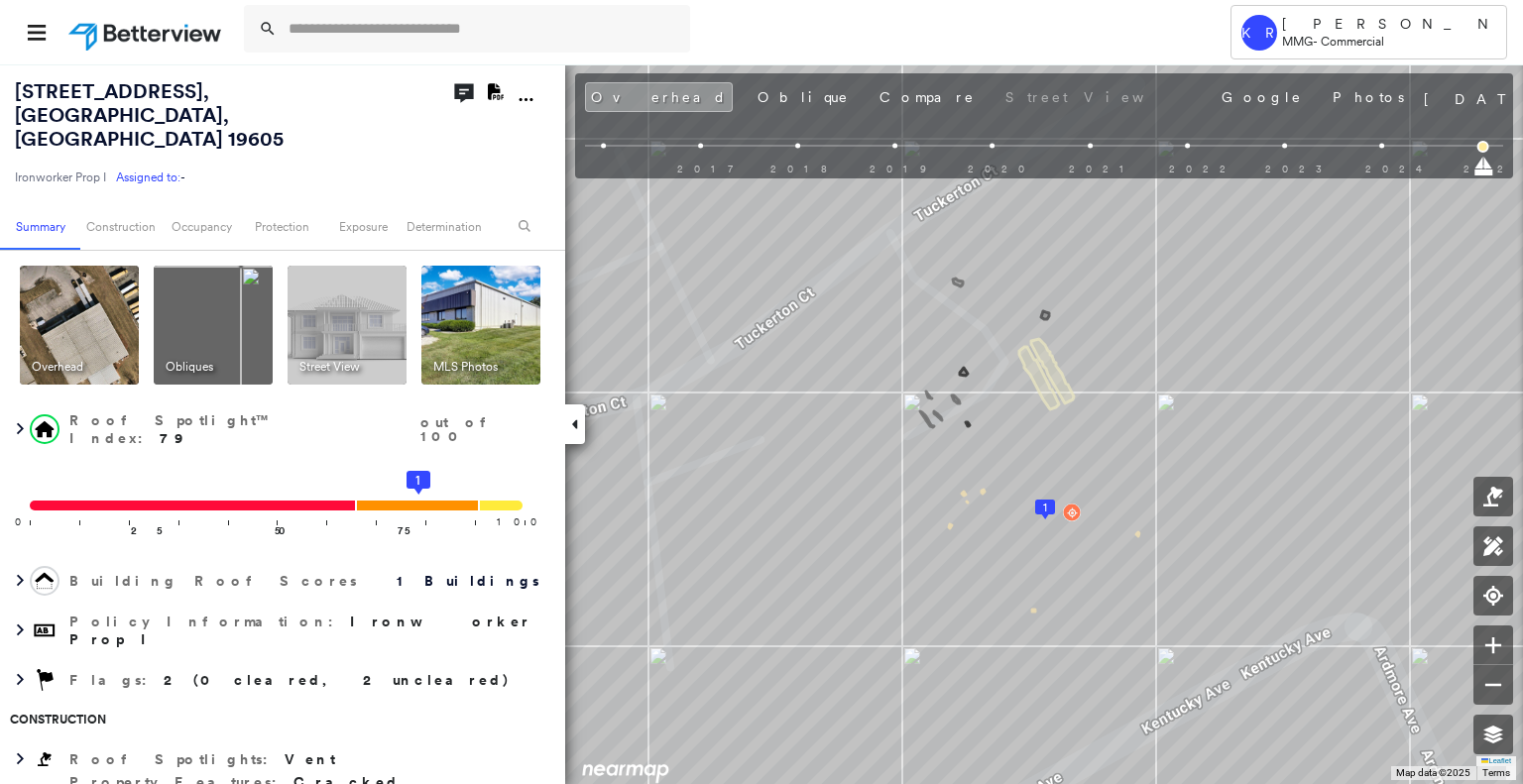 click 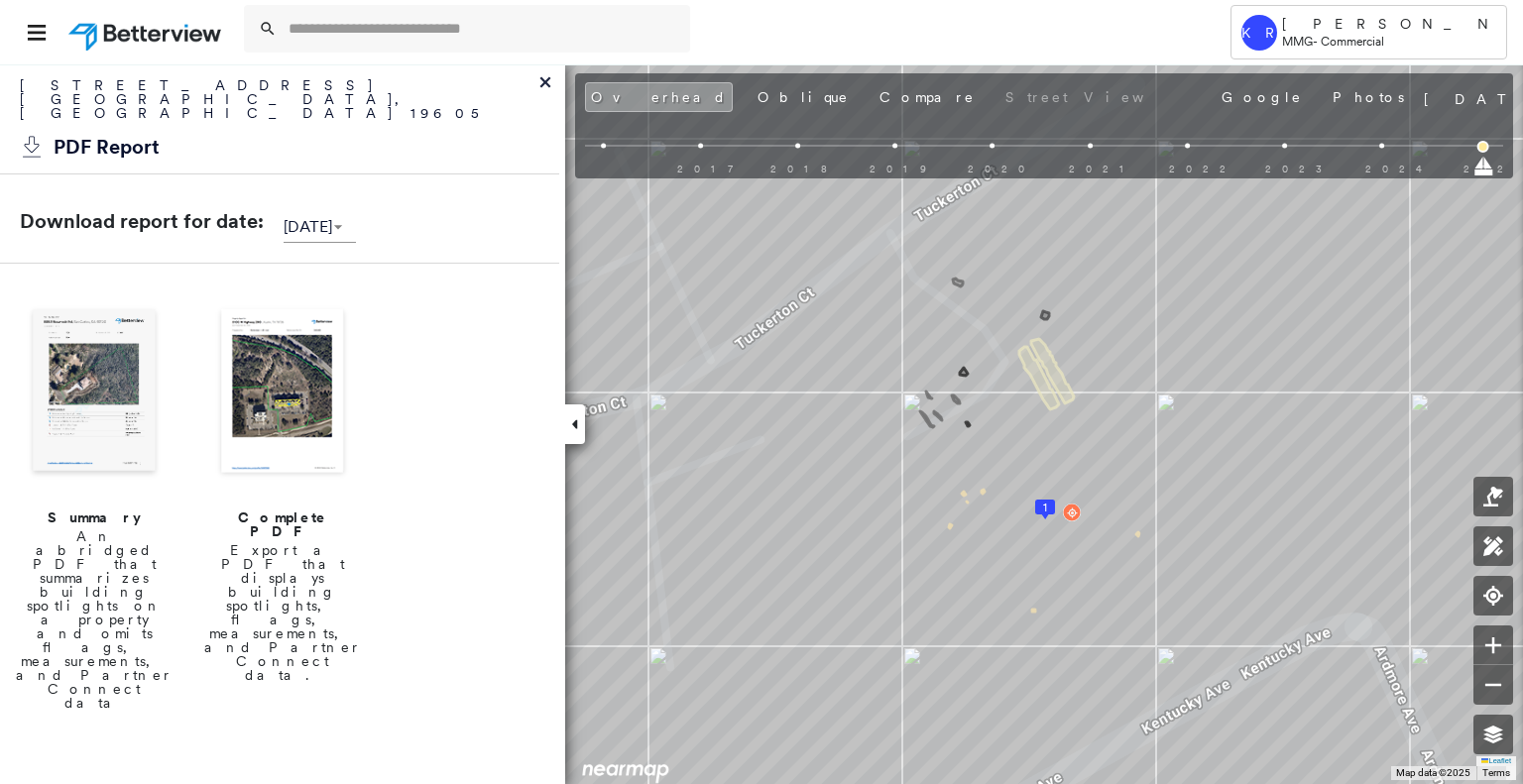 click at bounding box center (283, 392) 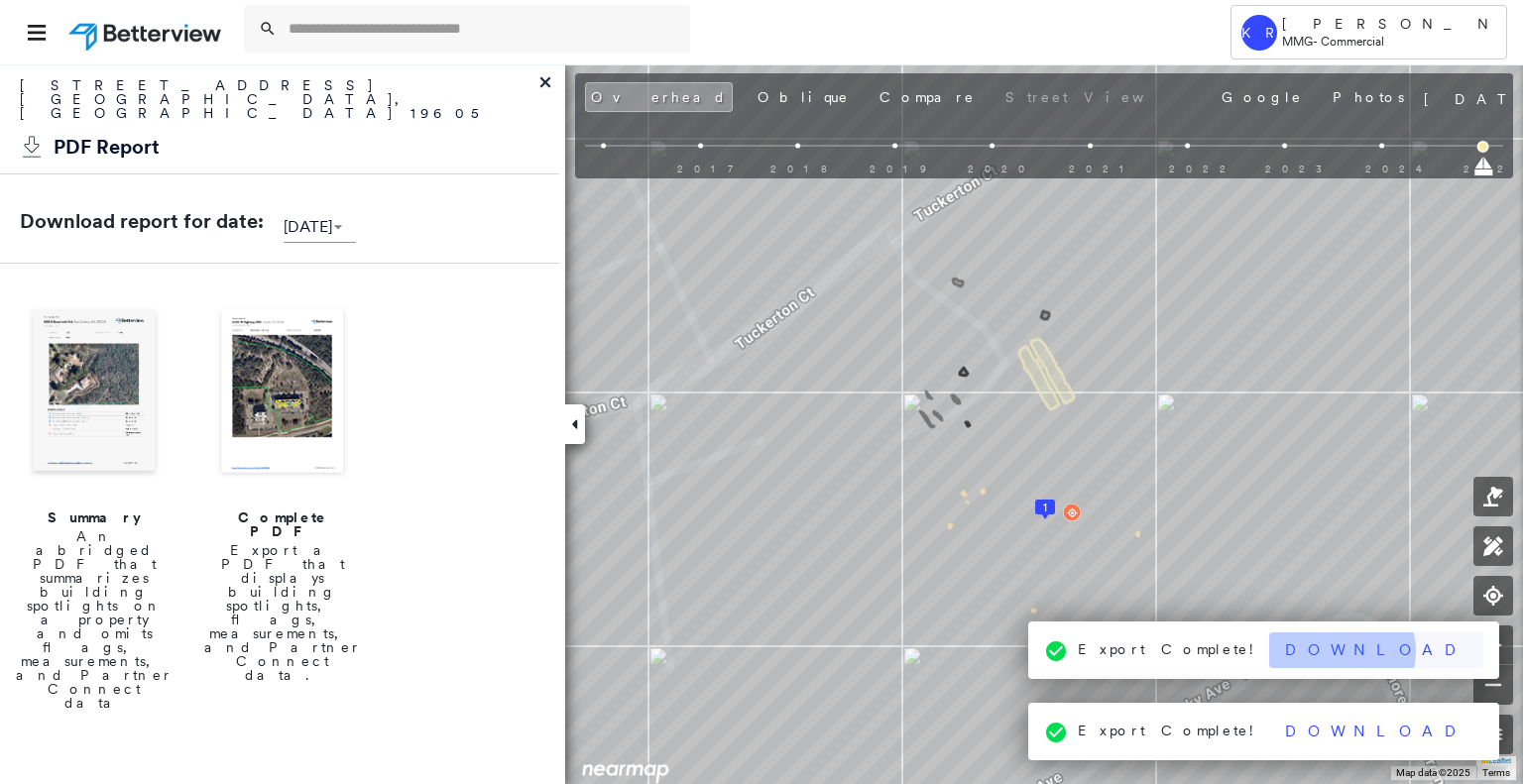 click on "Download" at bounding box center (1376, 650) 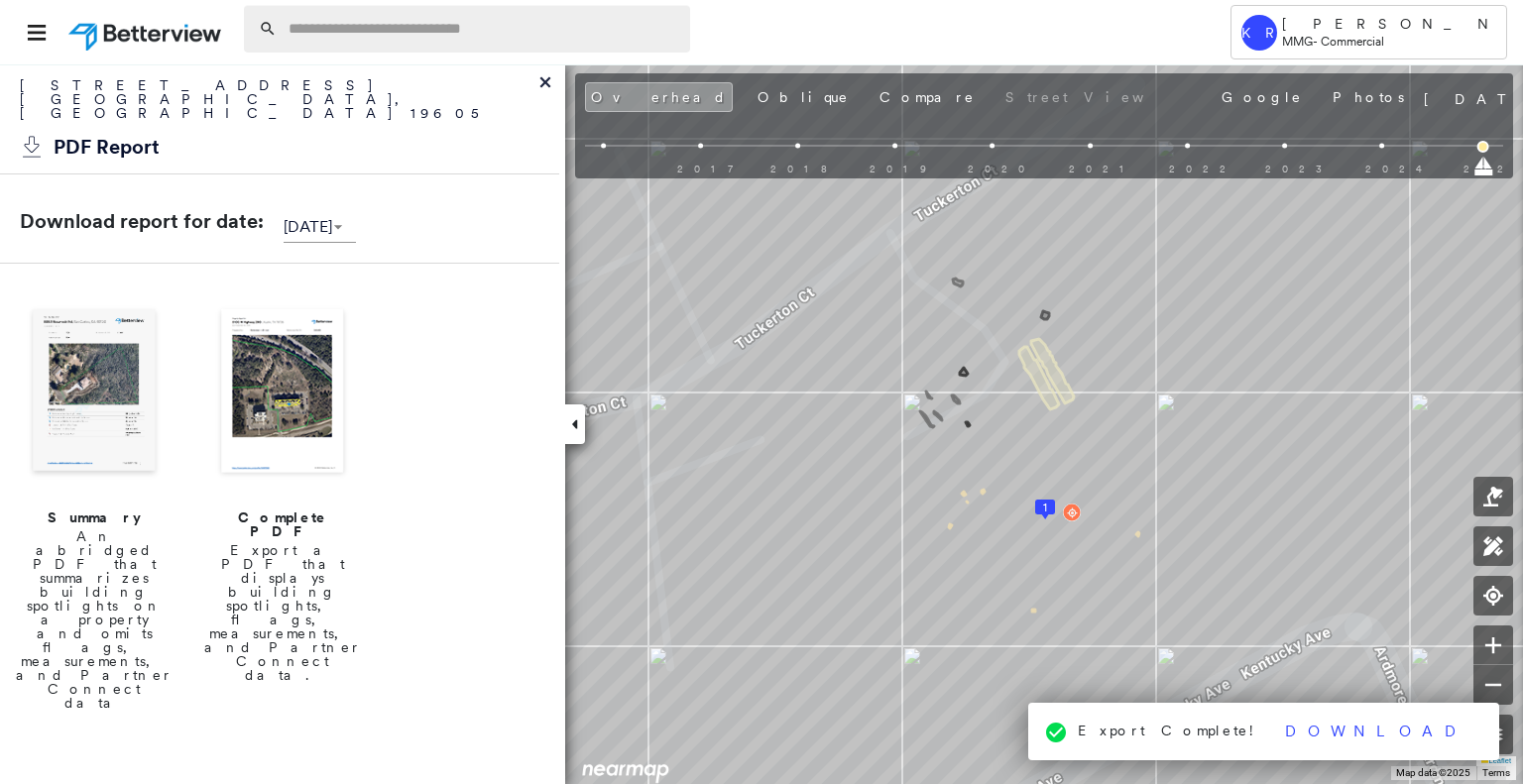 click at bounding box center (483, 29) 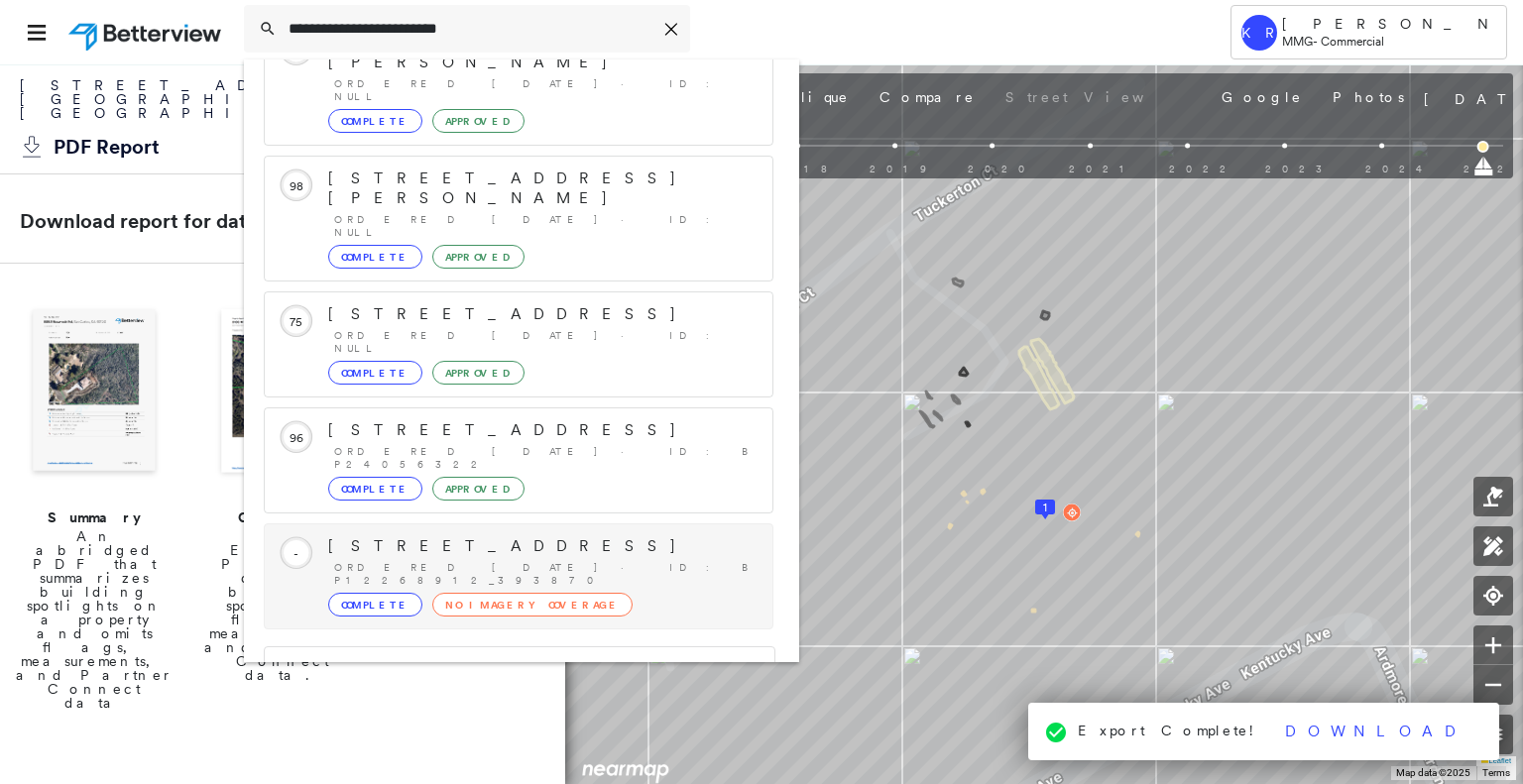 scroll, scrollTop: 206, scrollLeft: 0, axis: vertical 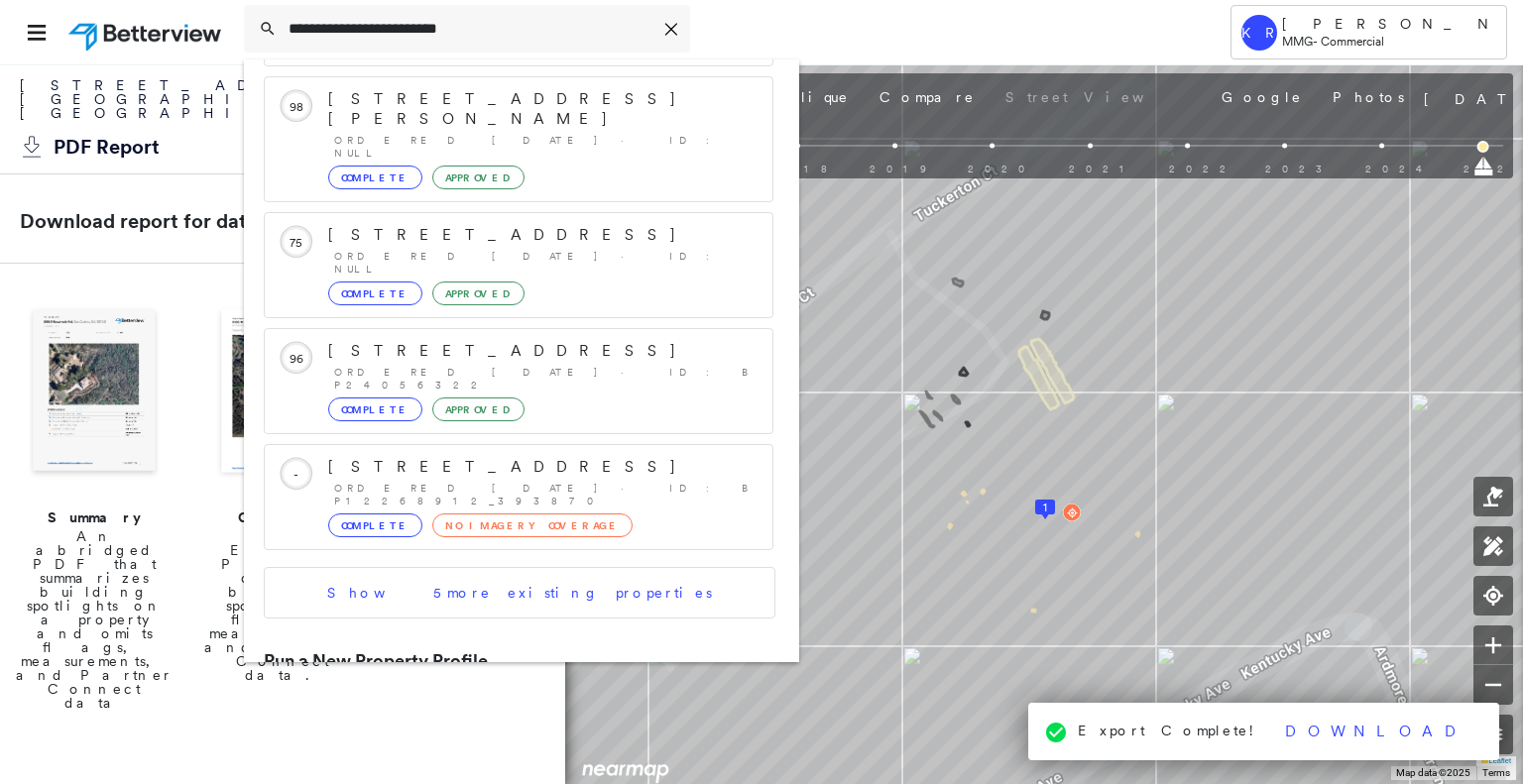 type on "**********" 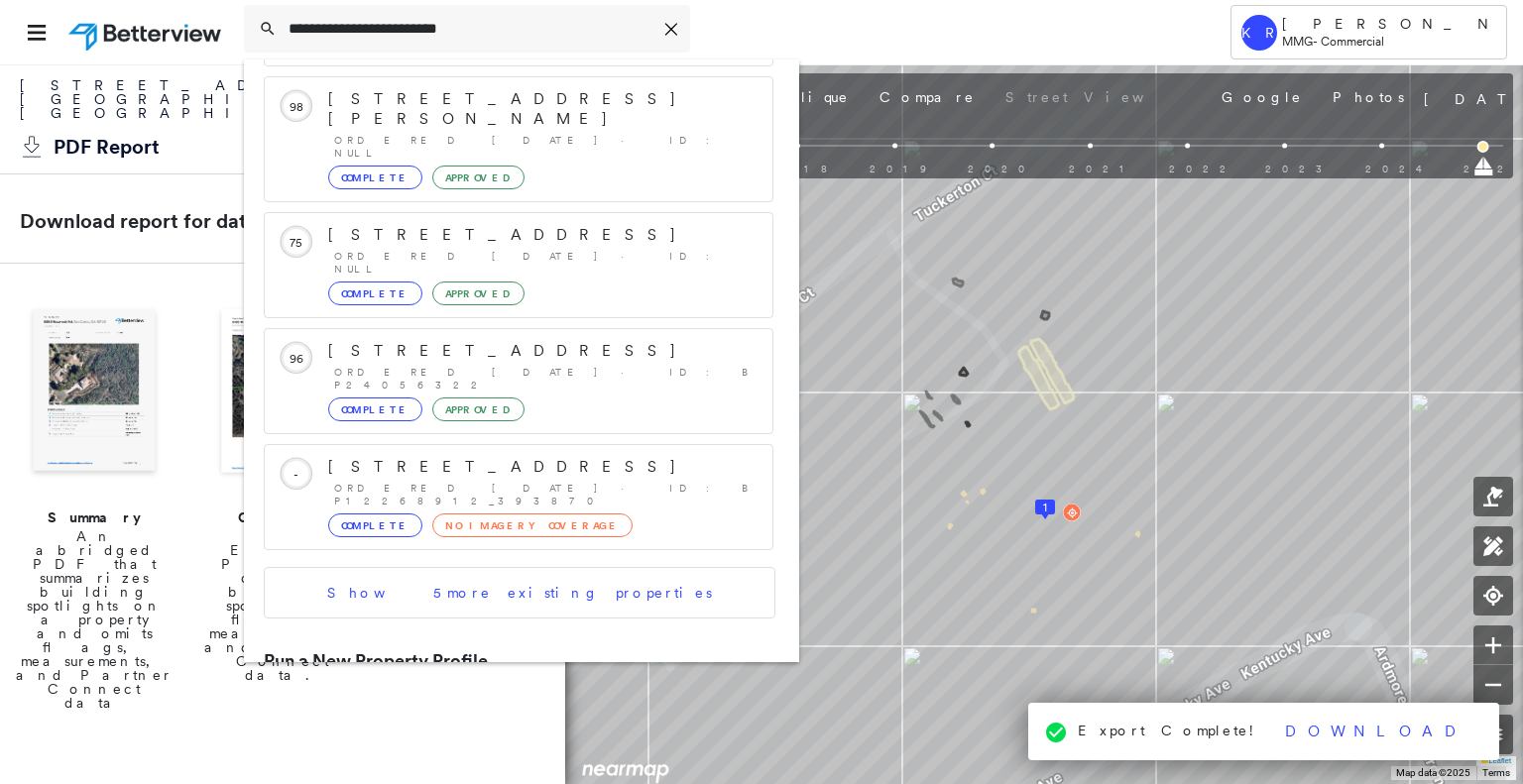 click 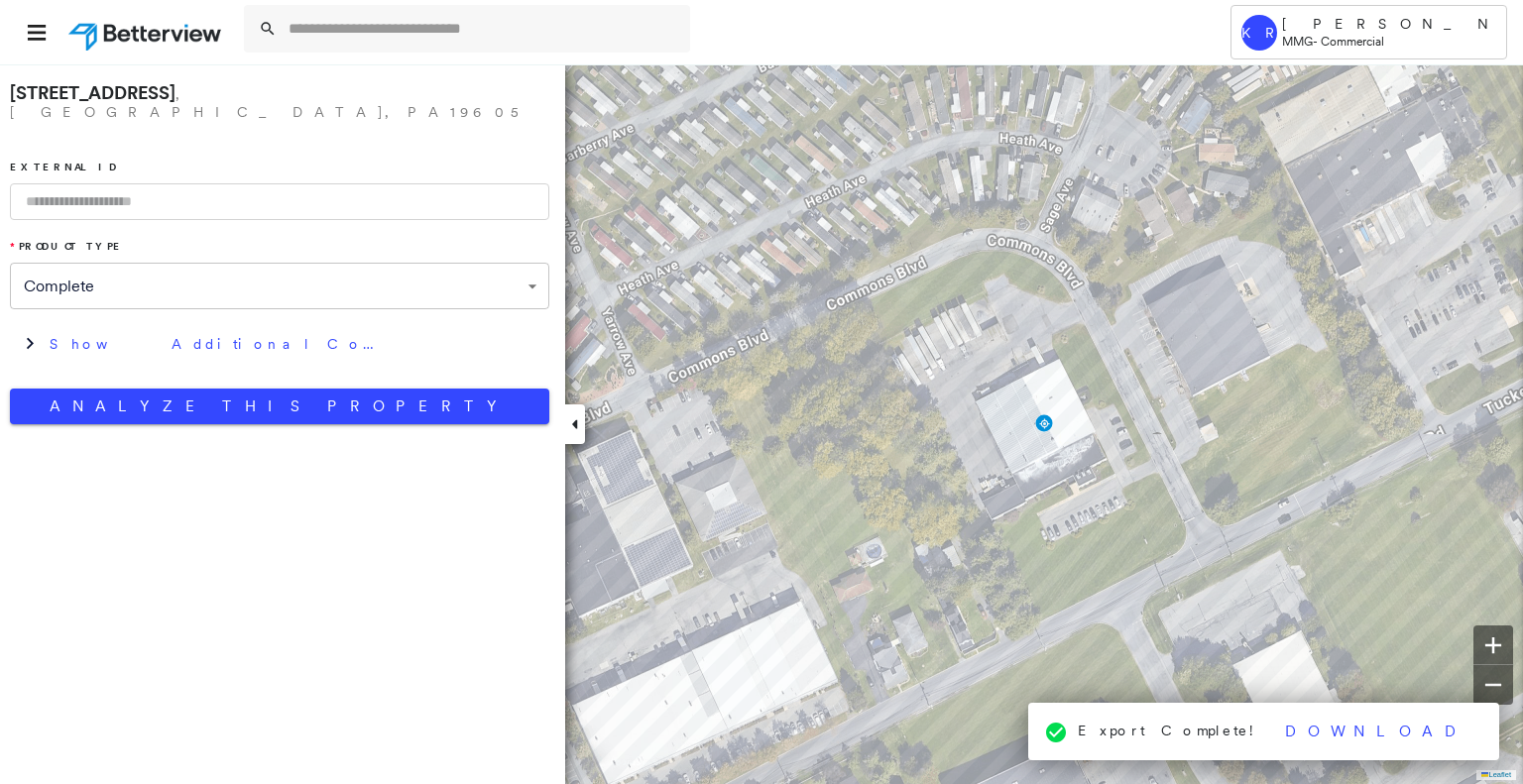 click 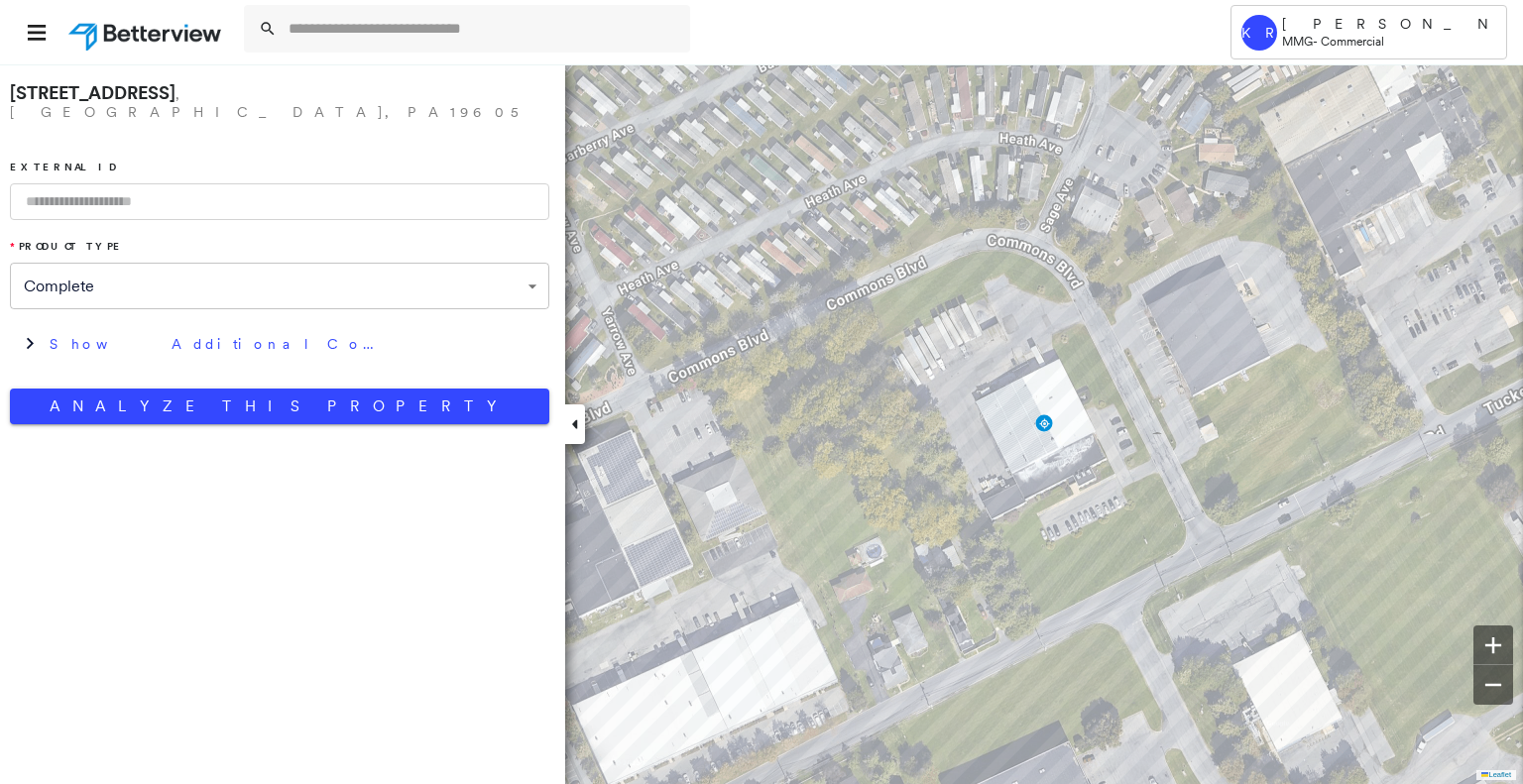 click at bounding box center [280, 201] 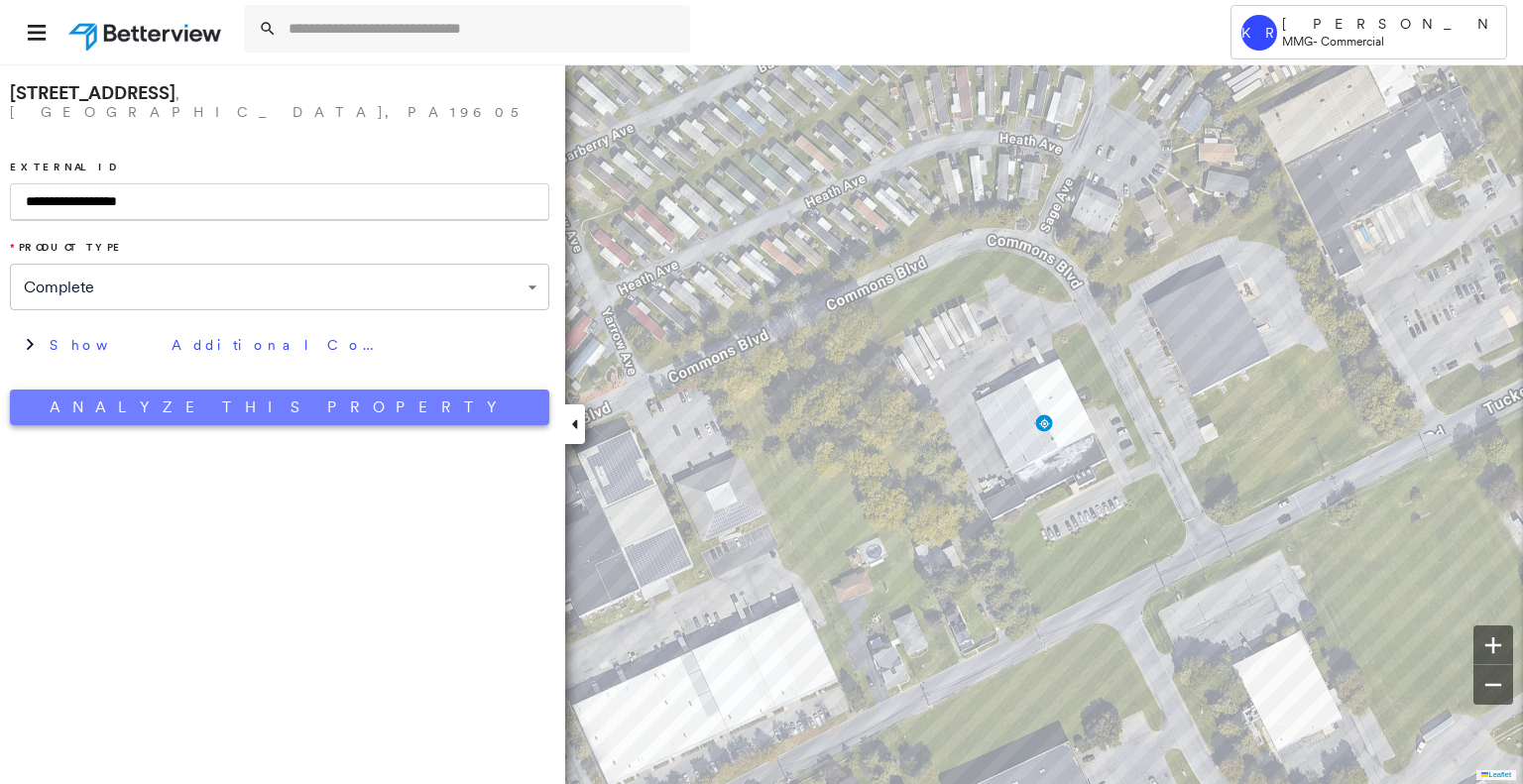 type on "**********" 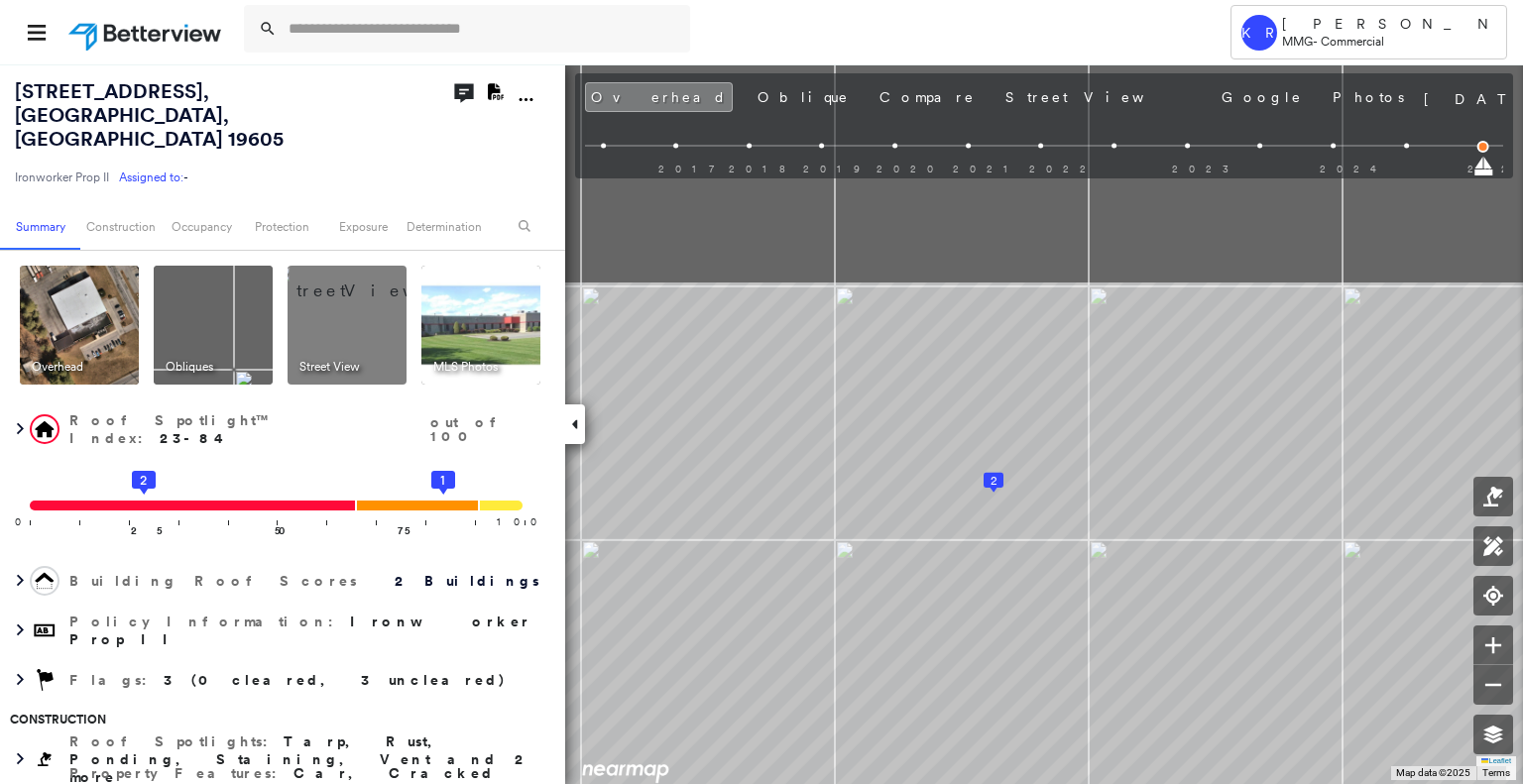 click on "Tower KR [PERSON_NAME] MMG  -   Commercial [STREET_ADDRESS] Ironworker Prop II Assigned to:  - Assigned to:  - Ironworker Prop II Assigned to:  - Open Comments Download PDF Report Summary Construction Occupancy Protection Exposure Determination Overhead Obliques Street View MLS Photos Roof Spotlight™ Index :  23-84 out of 100 0 100 25 2 50 75 1 Building Roof Scores 2 Buildings Policy Information :  Ironworker Prop II Flags :  3 (0 cleared, 3 uncleared) Construction Roof Spotlights :  Tarp, Rust, Ponding, Staining, Vent and 2 more Property Features :  Car, Cracked Pavement, Disintegrated Pavement, Significantly Stained Pavement, Repaired Pavement and 2 more Roof Size & Shape :  2 buildings  Assessor and MLS Details Property Lookup BuildZoom - Building Permit Data and Analysis Occupancy Ownership Place Detail Geocode Smarty Streets - Surrounding Properties Protection Protection Exposure FEMA Risk Index Crime Regional Hazard: 3   out of  5 Additional Perils Guidewire HazardHub HazardHub Risks" at bounding box center (762, 392) 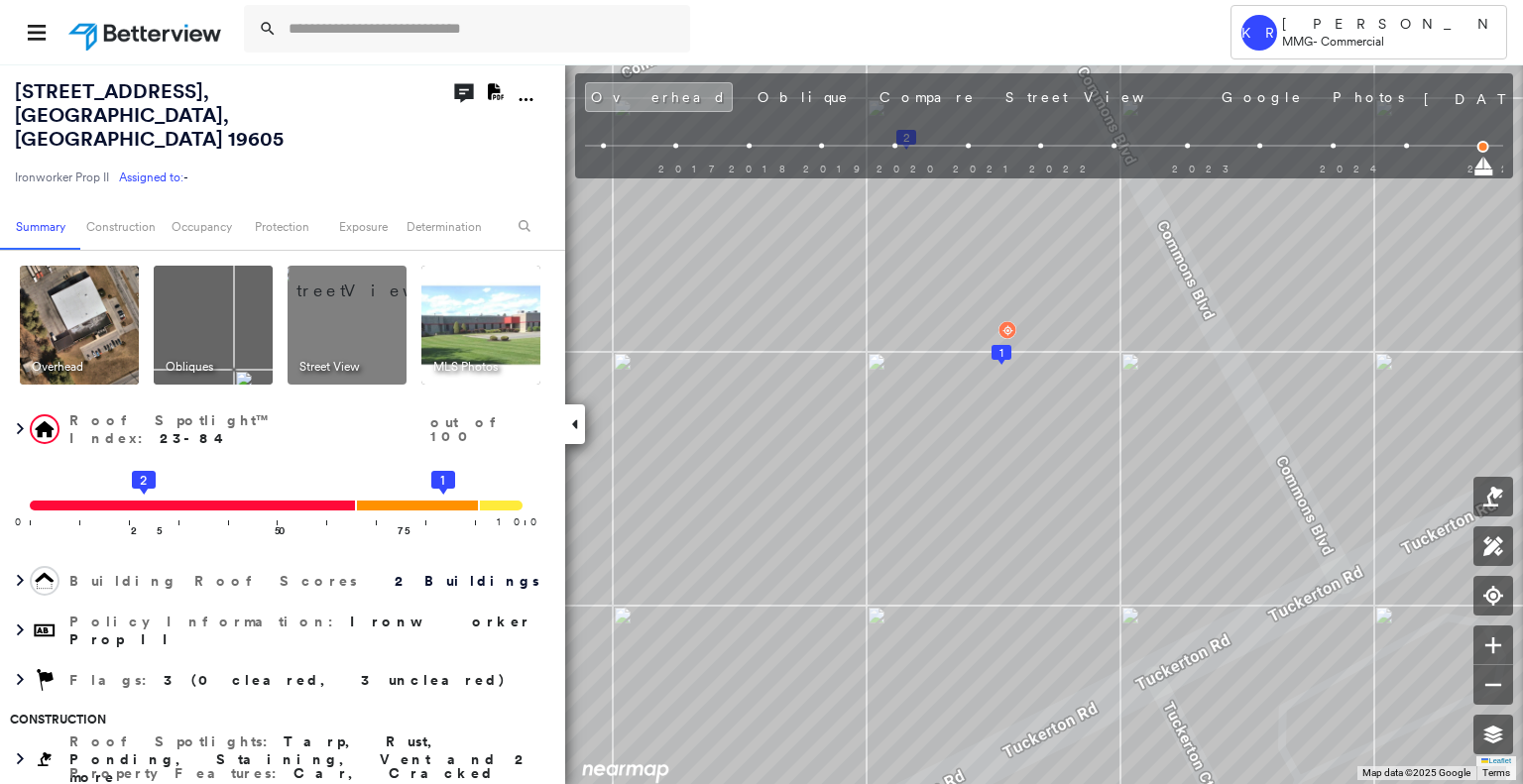 click 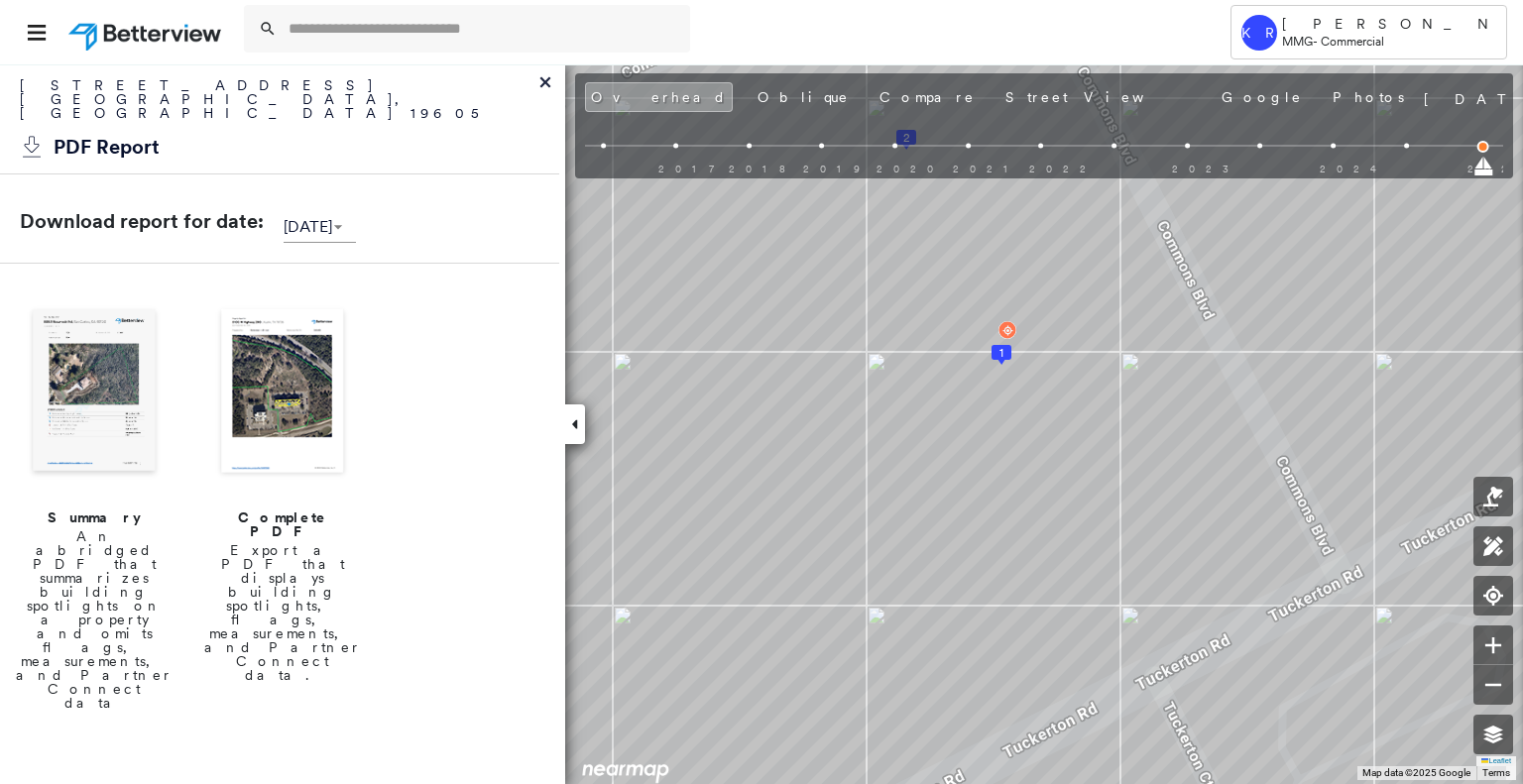 click at bounding box center (283, 392) 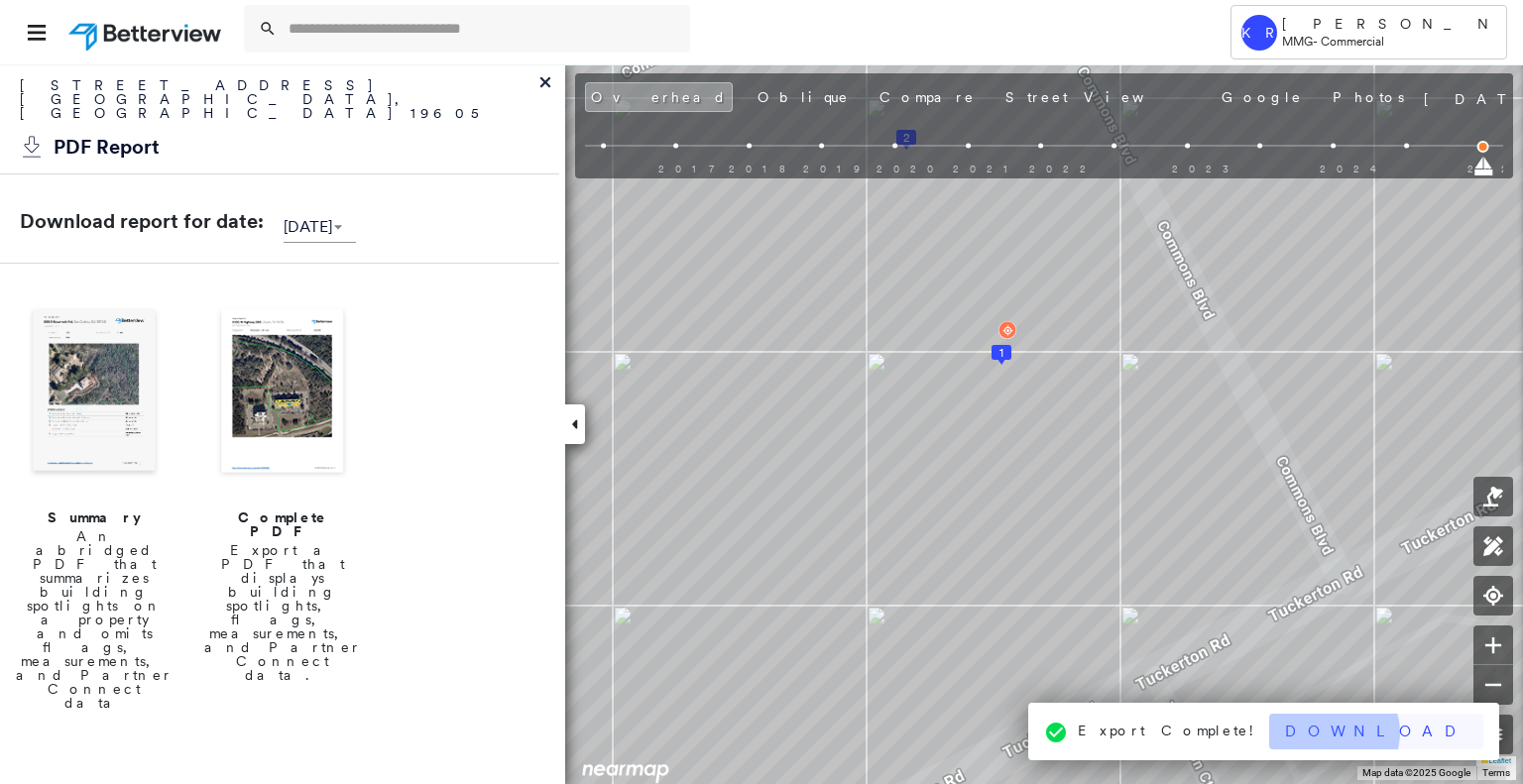 click on "Download" at bounding box center (1376, 731) 